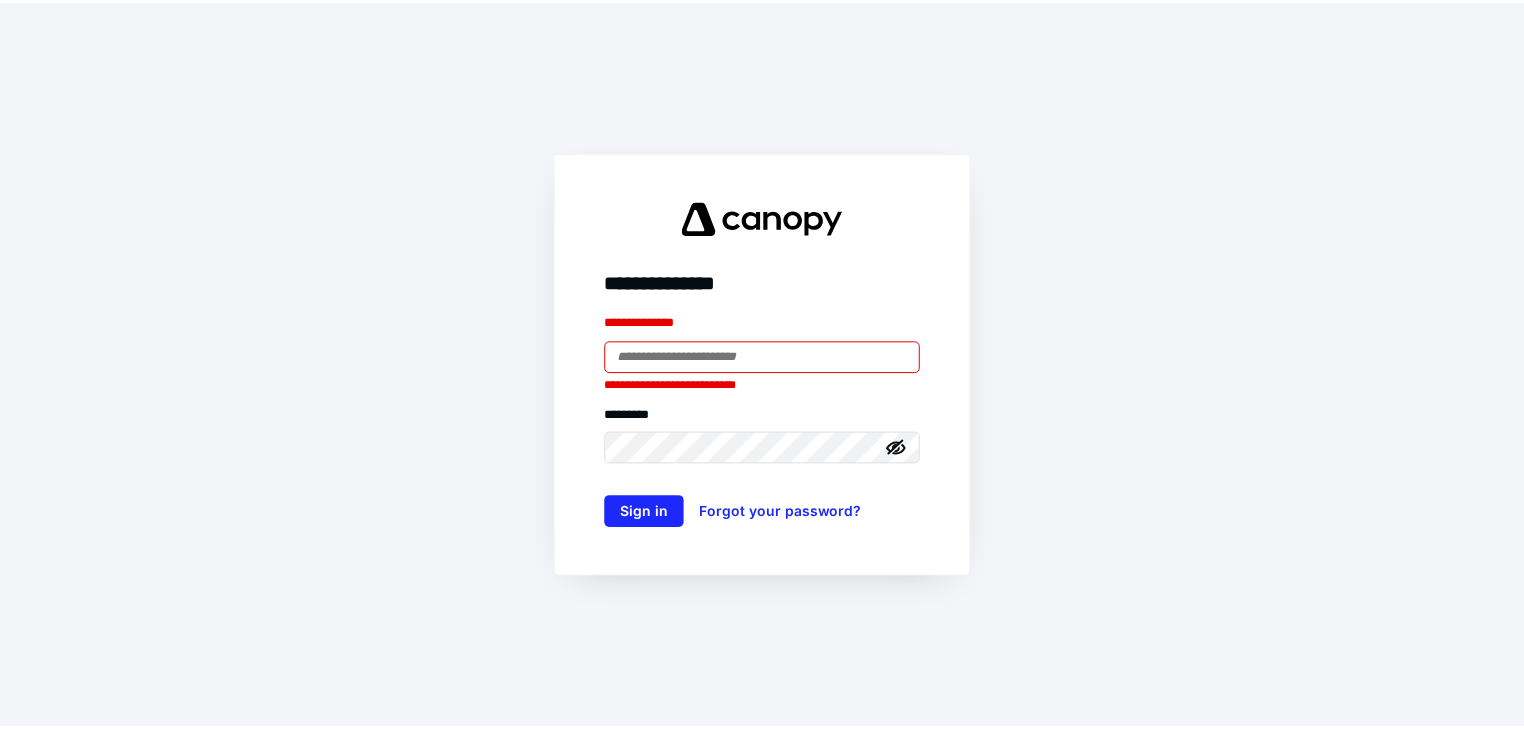 scroll, scrollTop: 0, scrollLeft: 0, axis: both 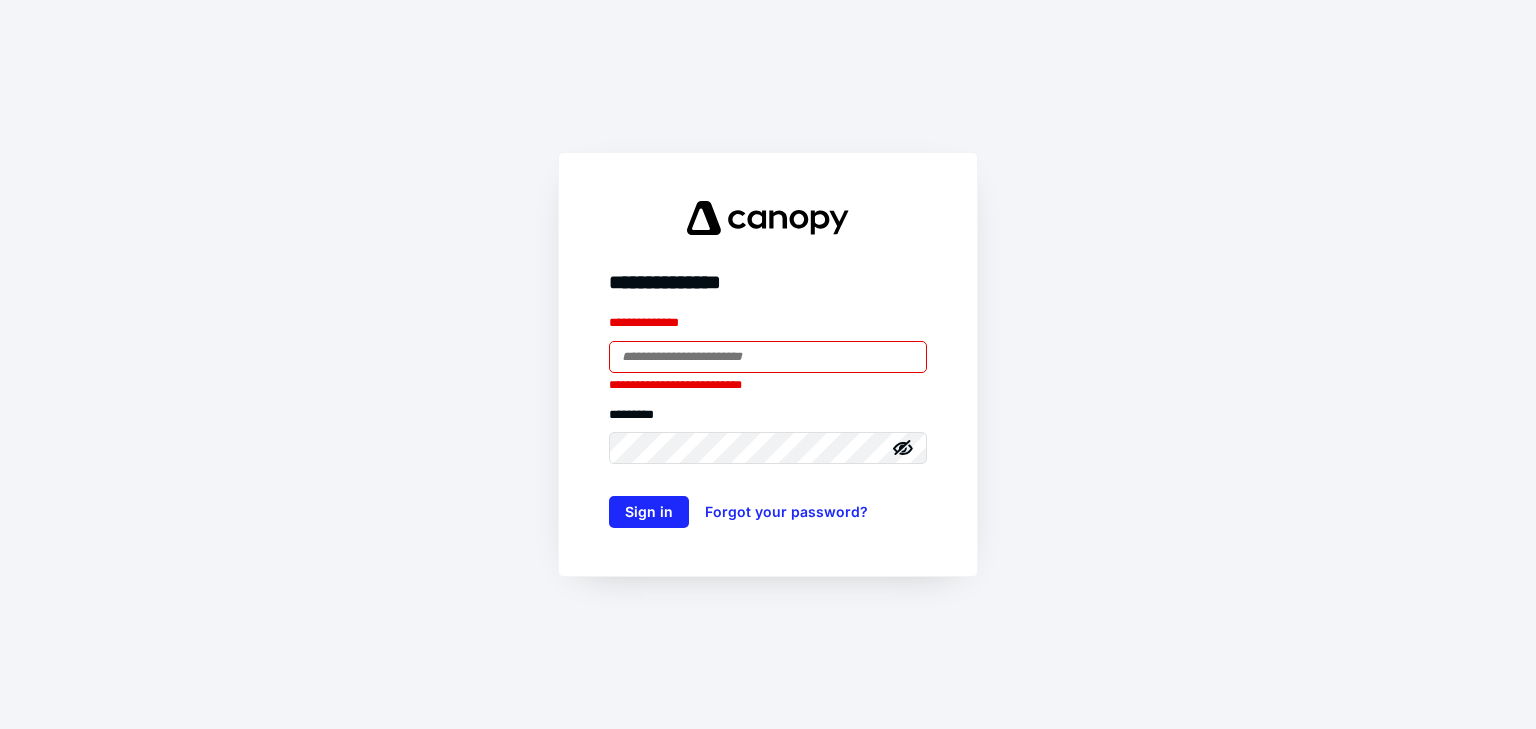 click at bounding box center [768, 357] 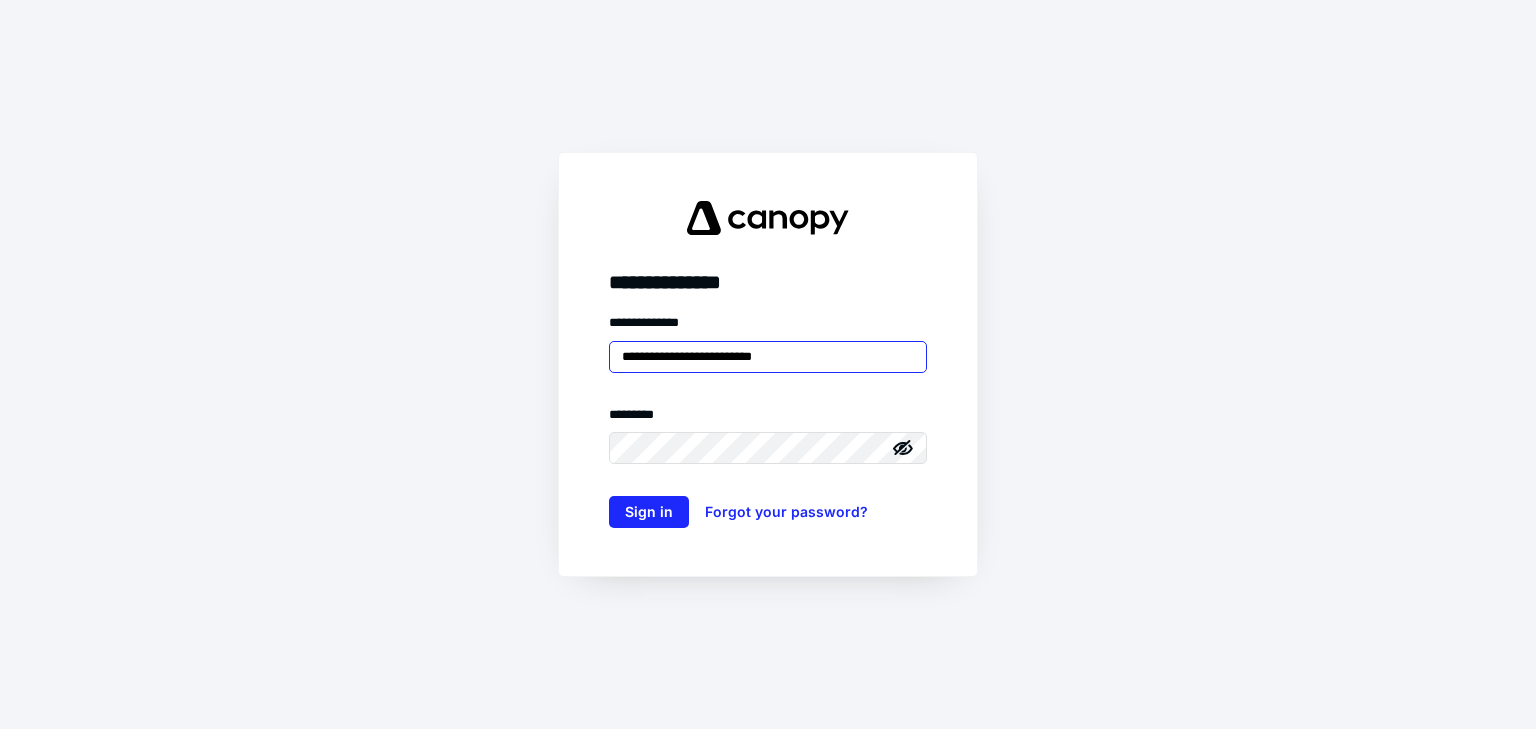 type on "**********" 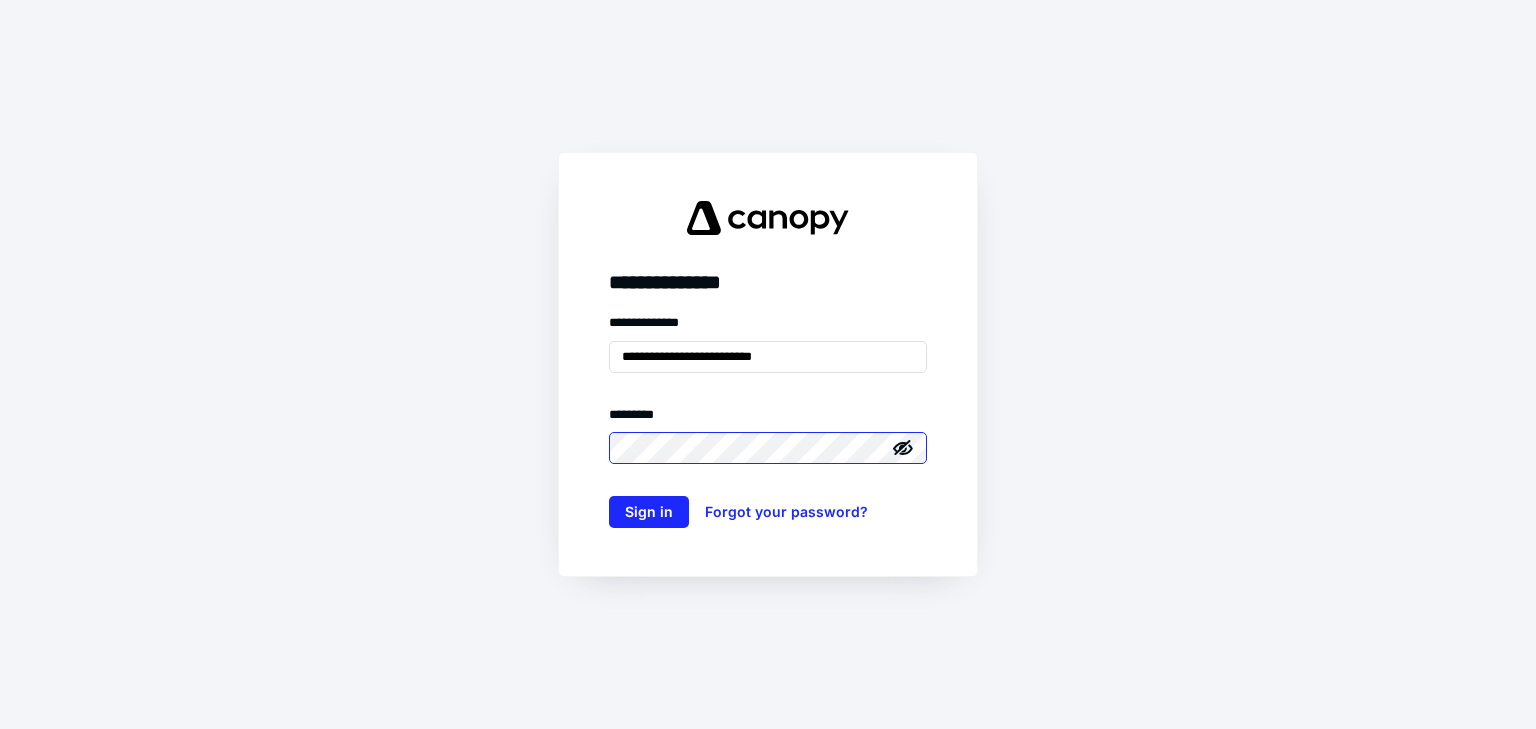 click on "Sign in" at bounding box center [649, 512] 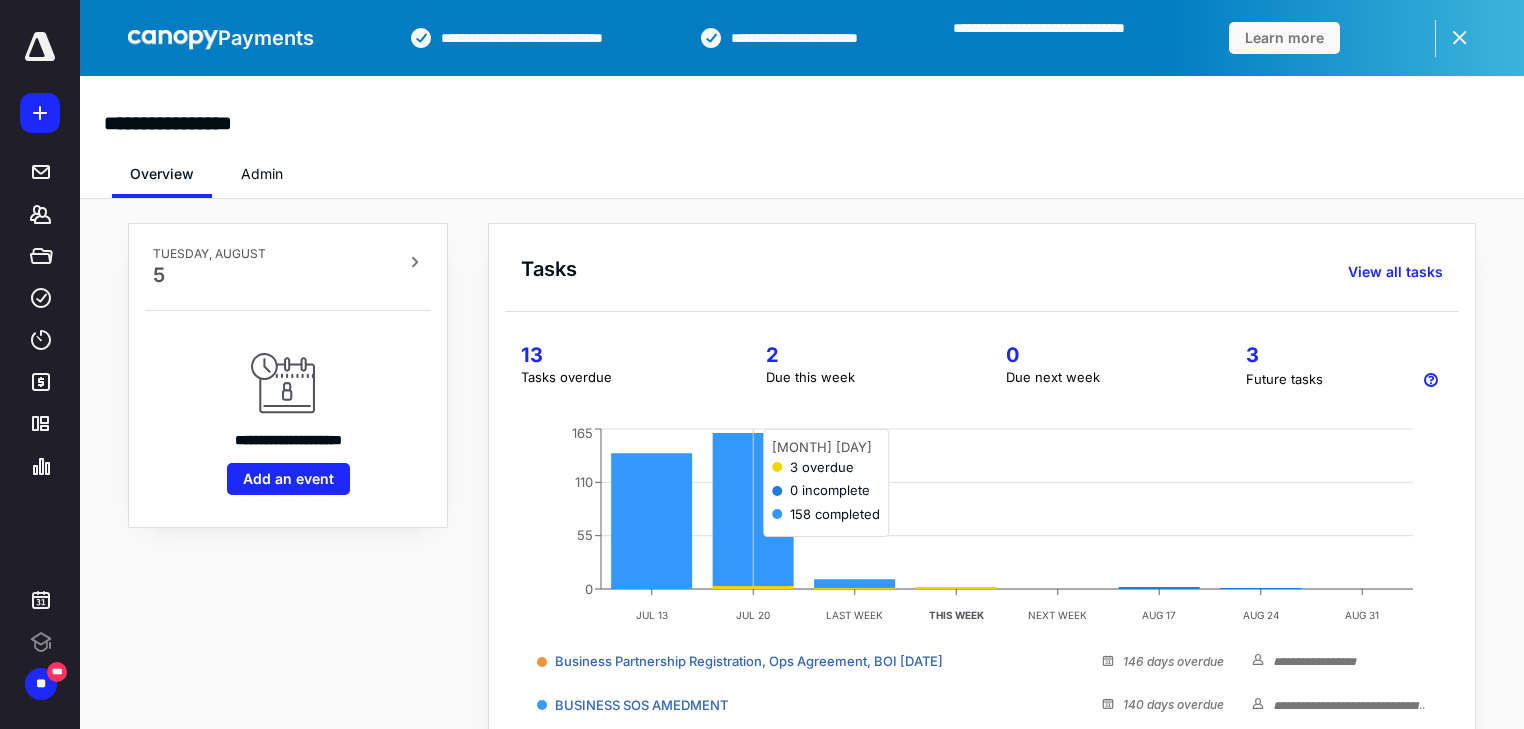 scroll, scrollTop: 0, scrollLeft: 0, axis: both 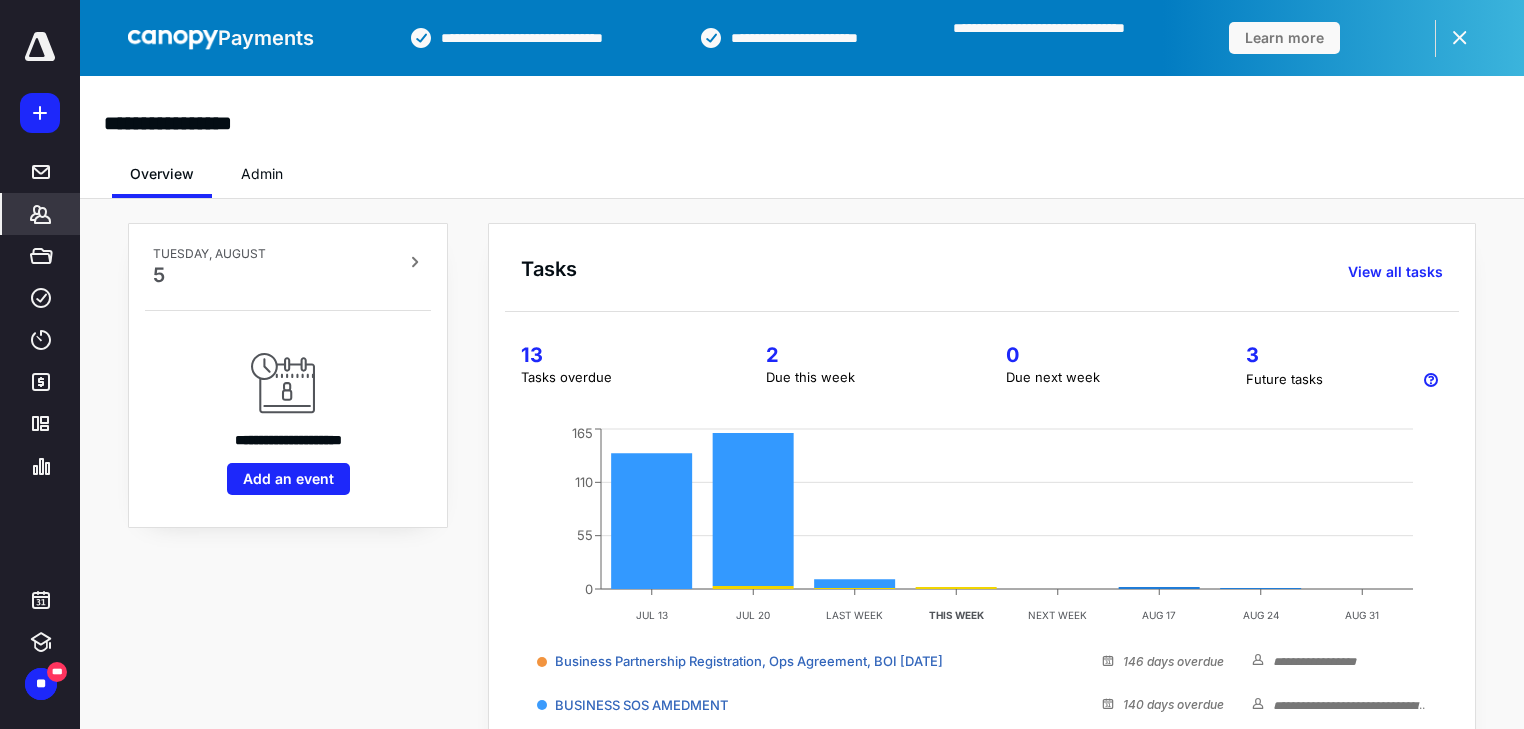 click on "*******" at bounding box center (41, 214) 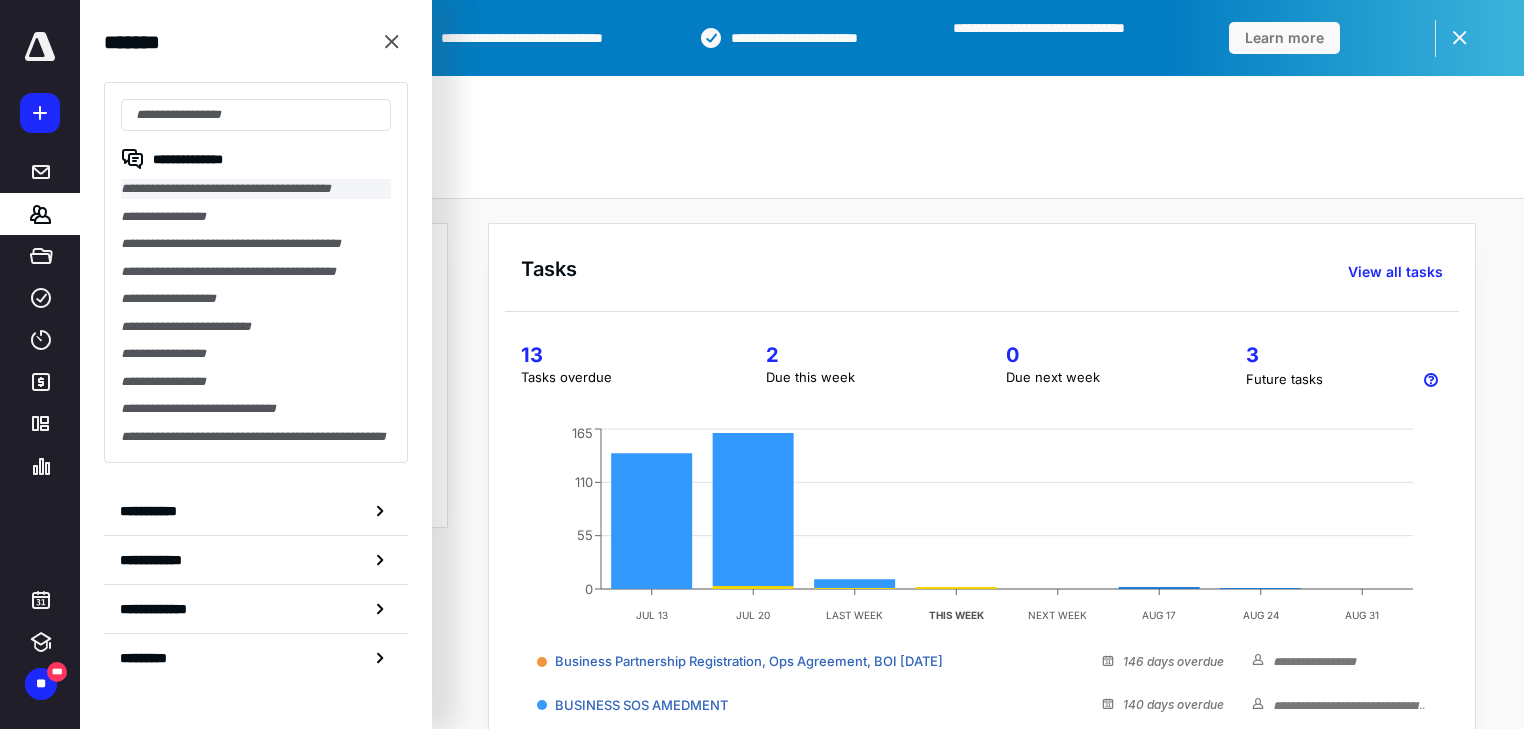 click on "**********" at bounding box center [256, 189] 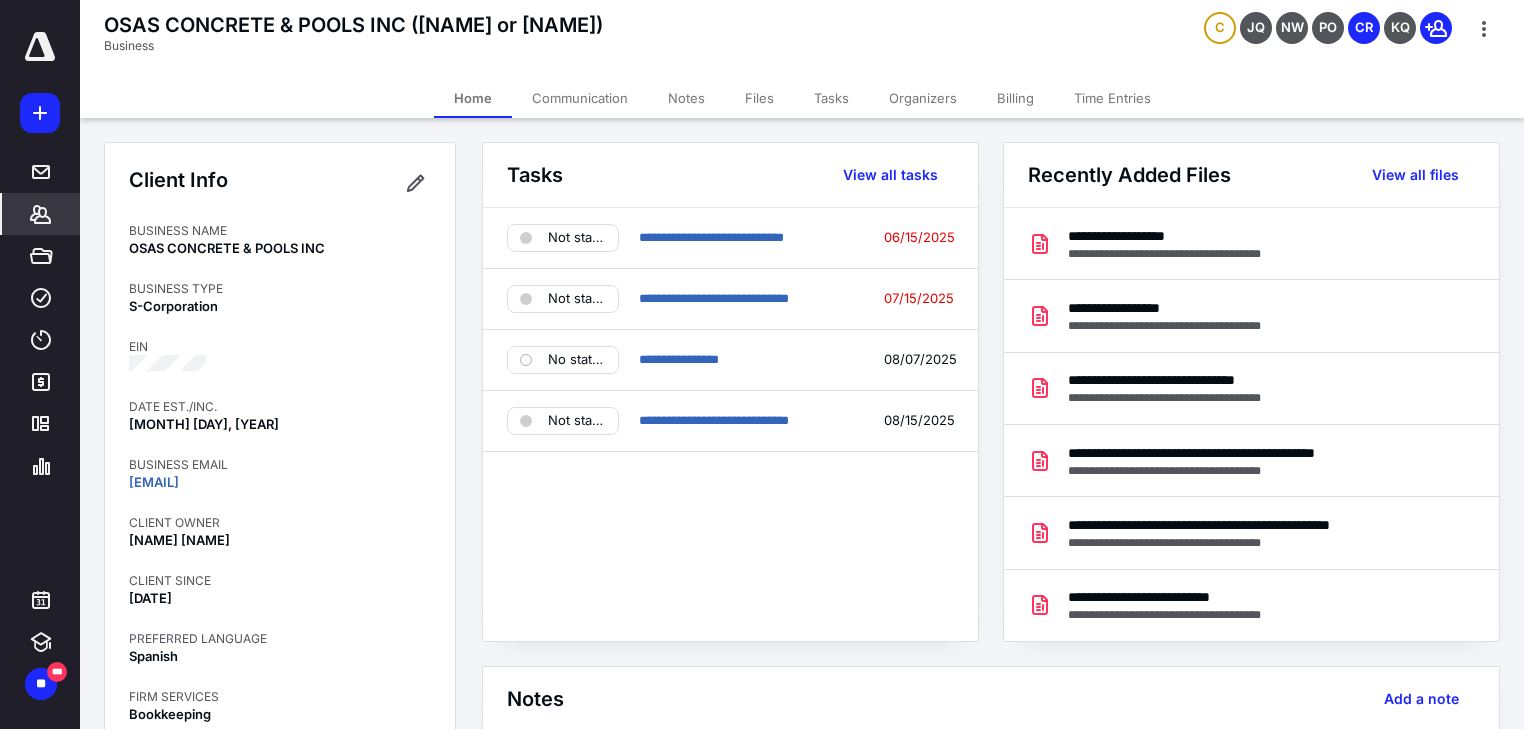 click on "Notes" at bounding box center (686, 98) 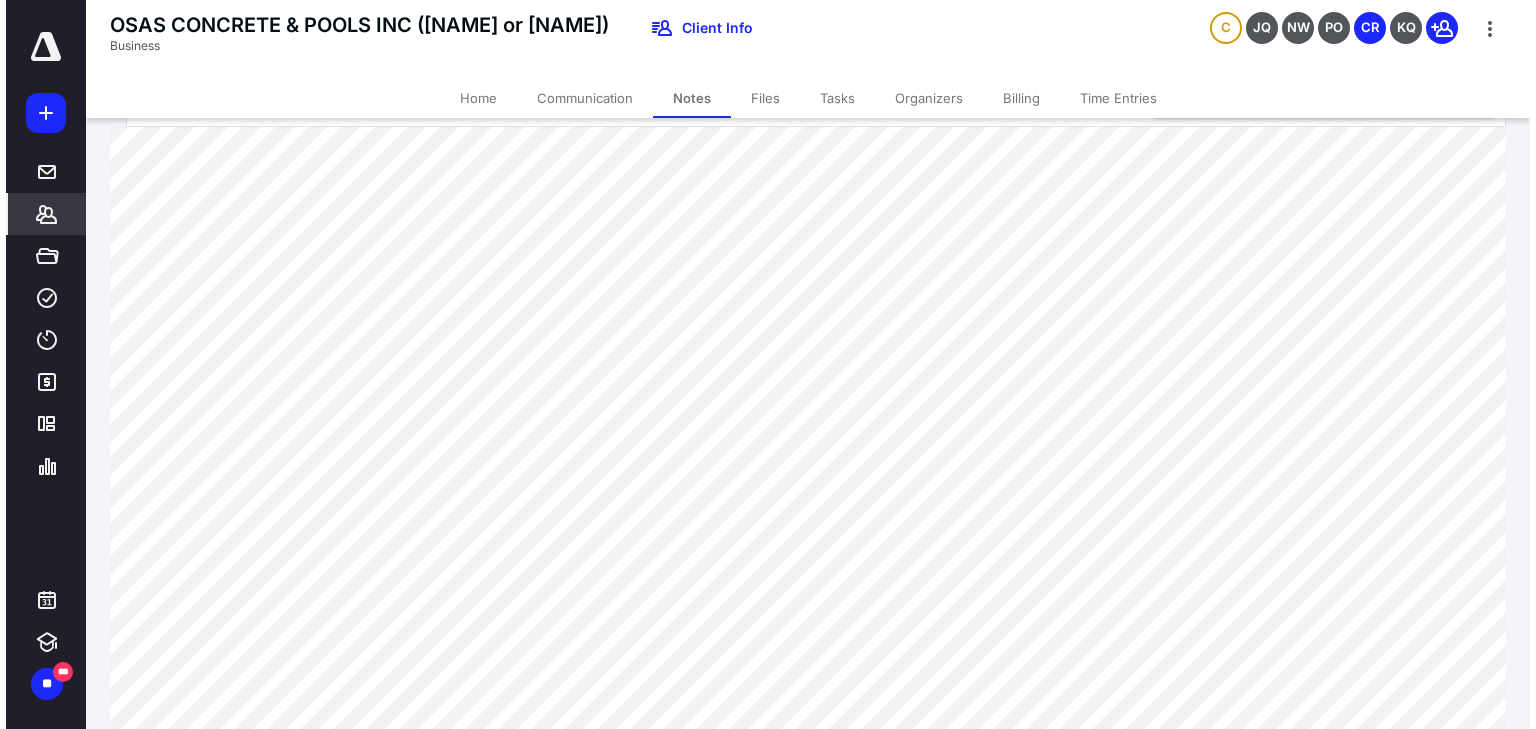 scroll, scrollTop: 0, scrollLeft: 0, axis: both 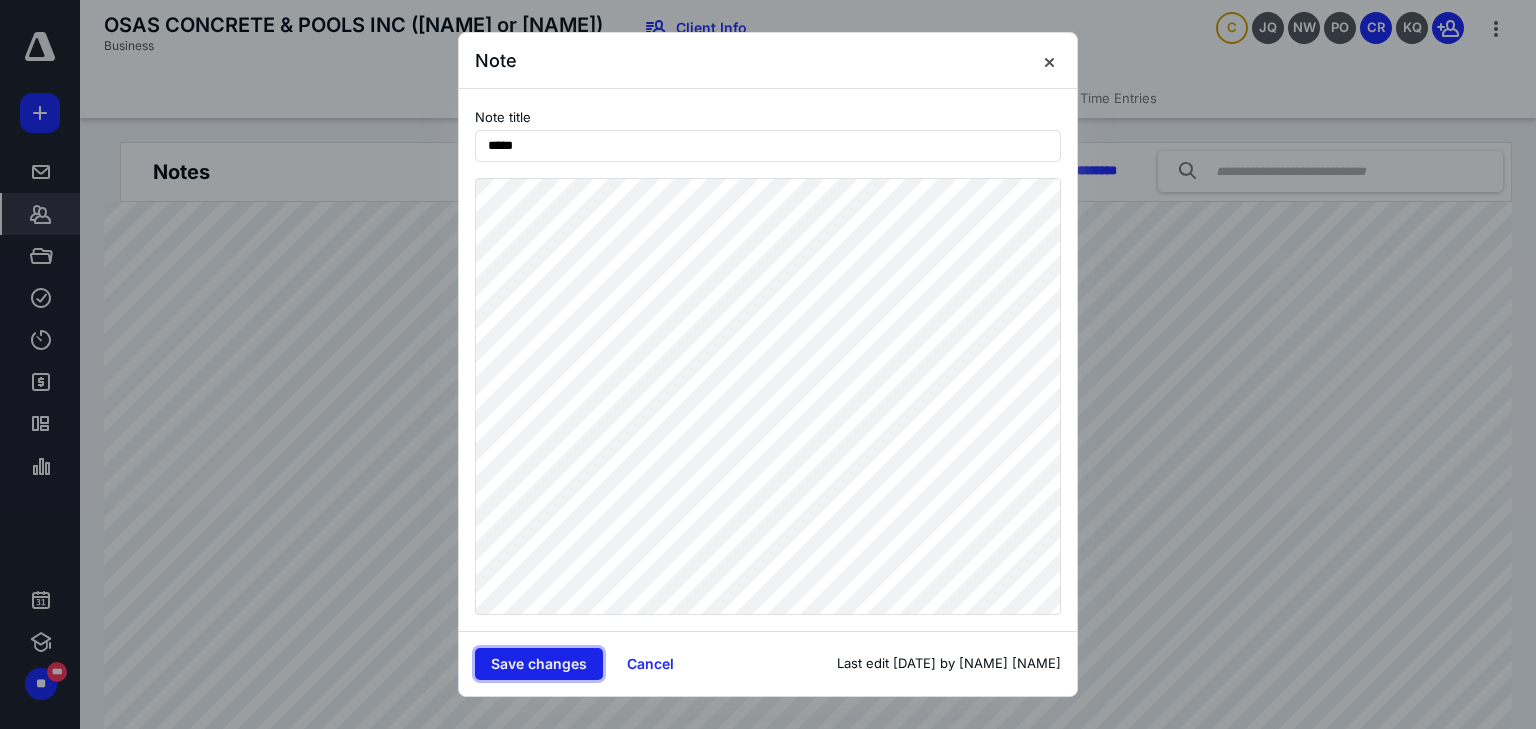 click on "Save changes" at bounding box center [539, 664] 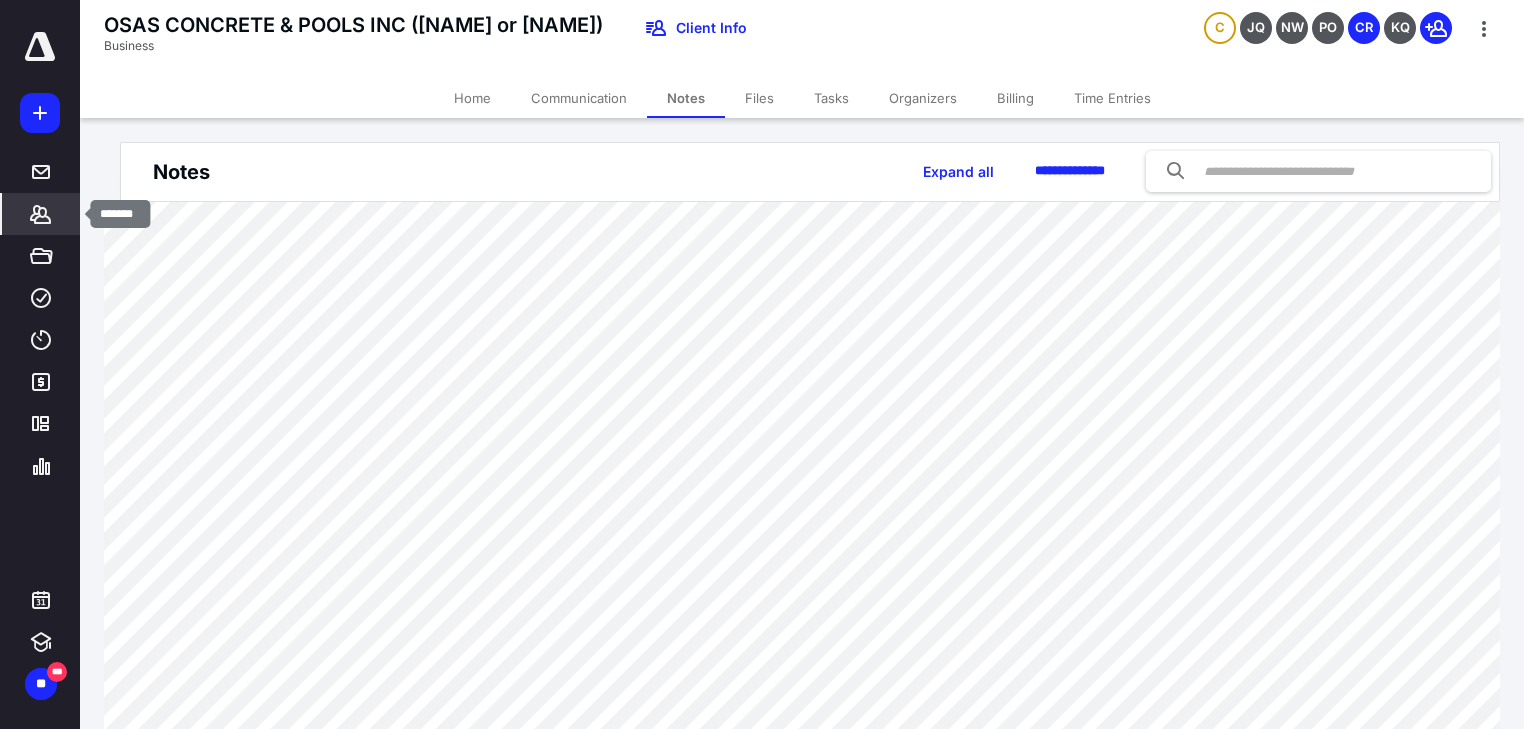click 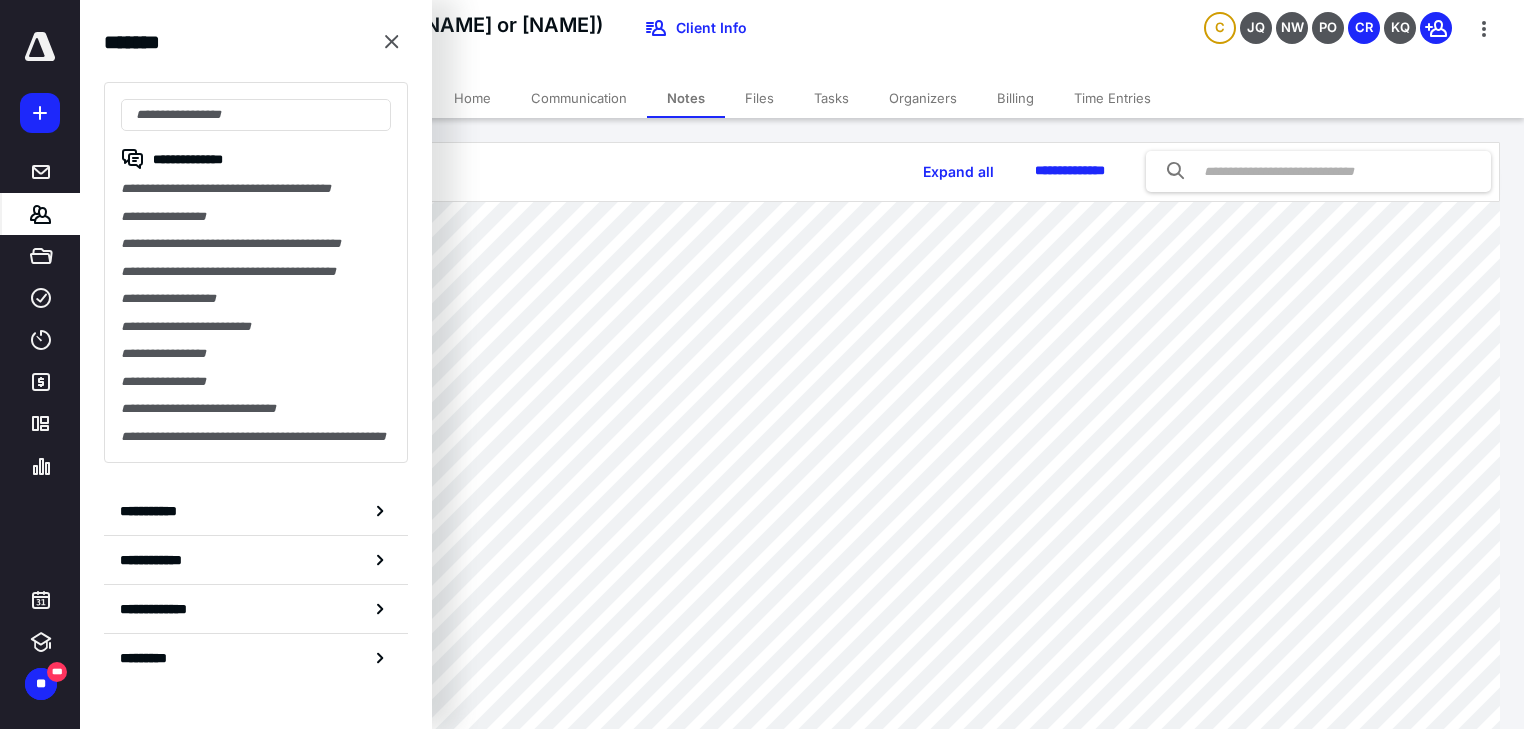 click on "**********" at bounding box center (822, 171) 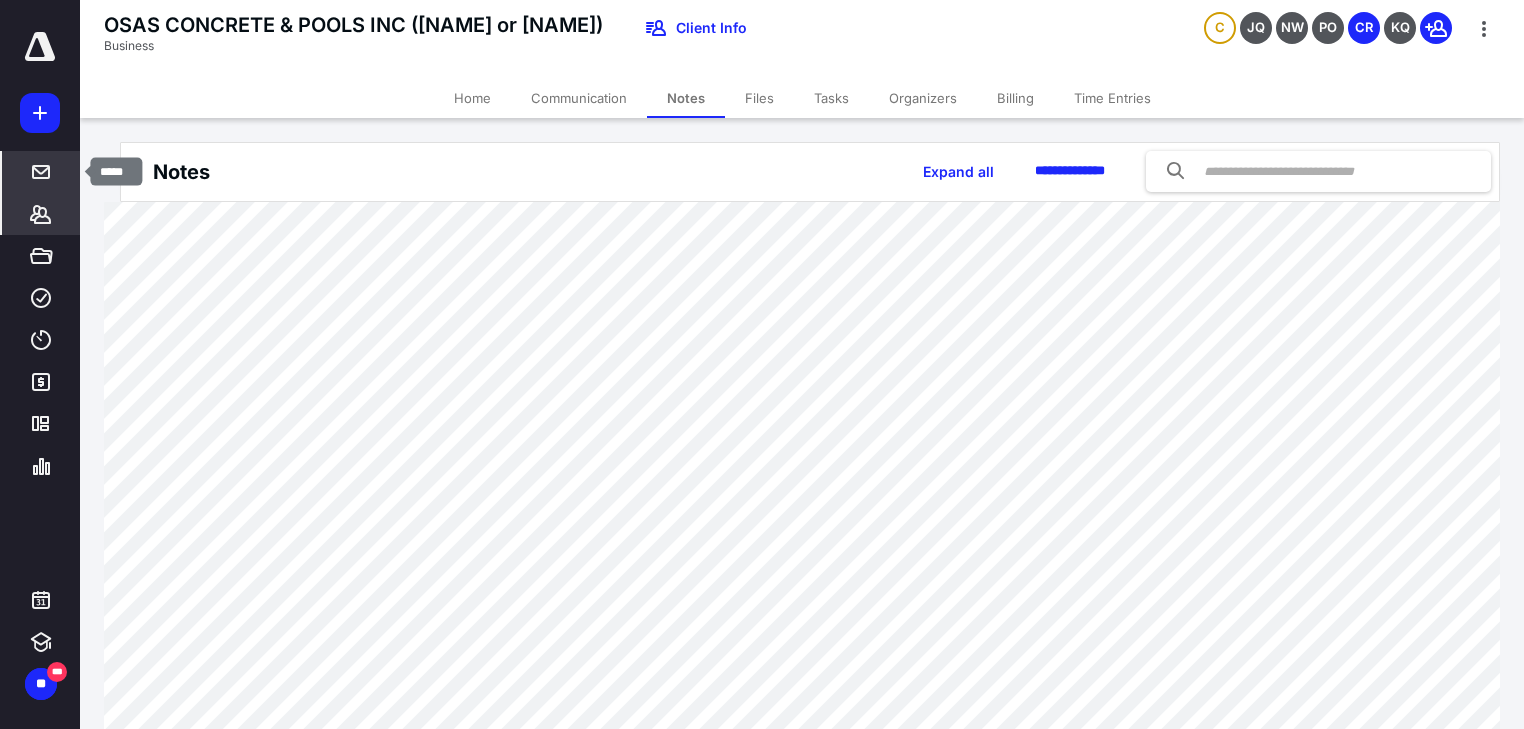 click 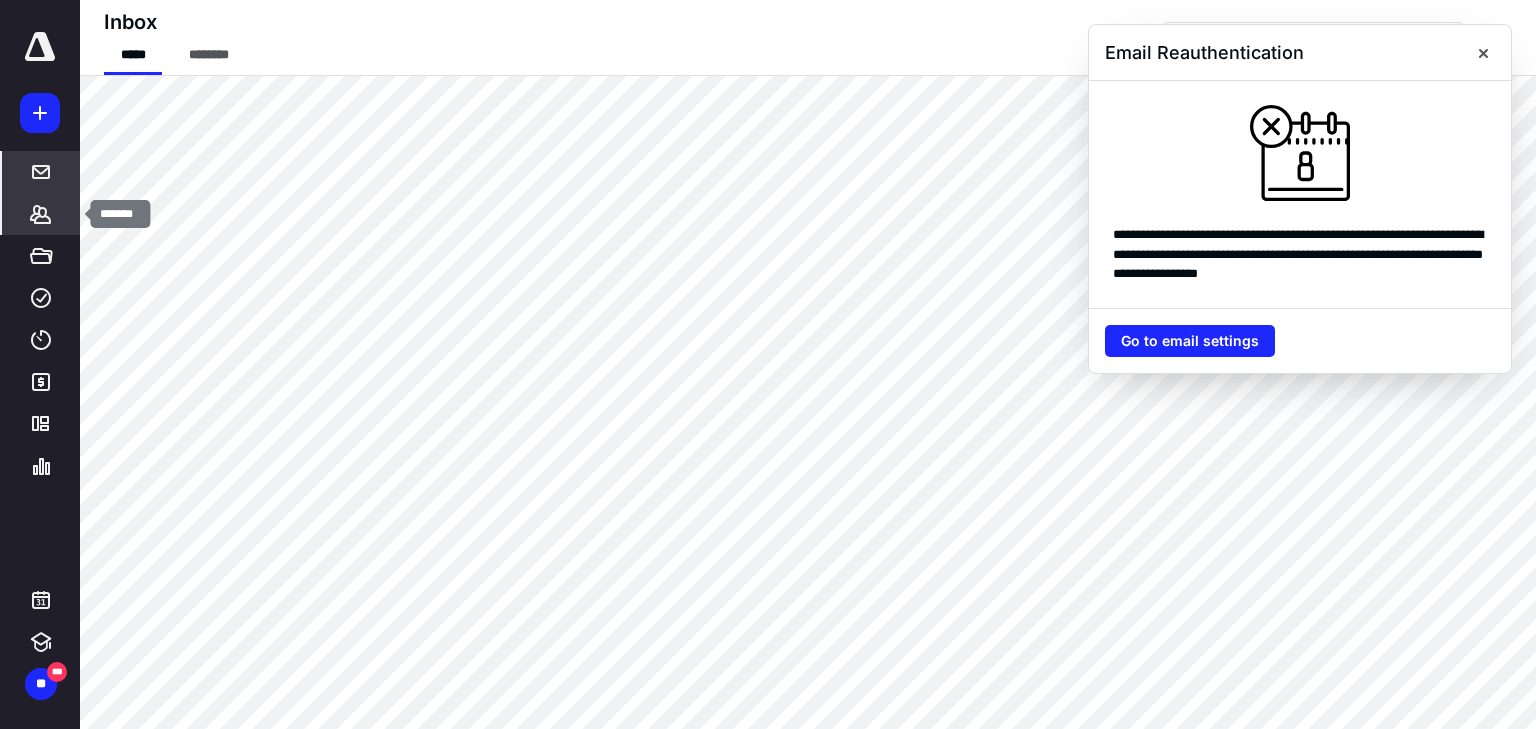 click 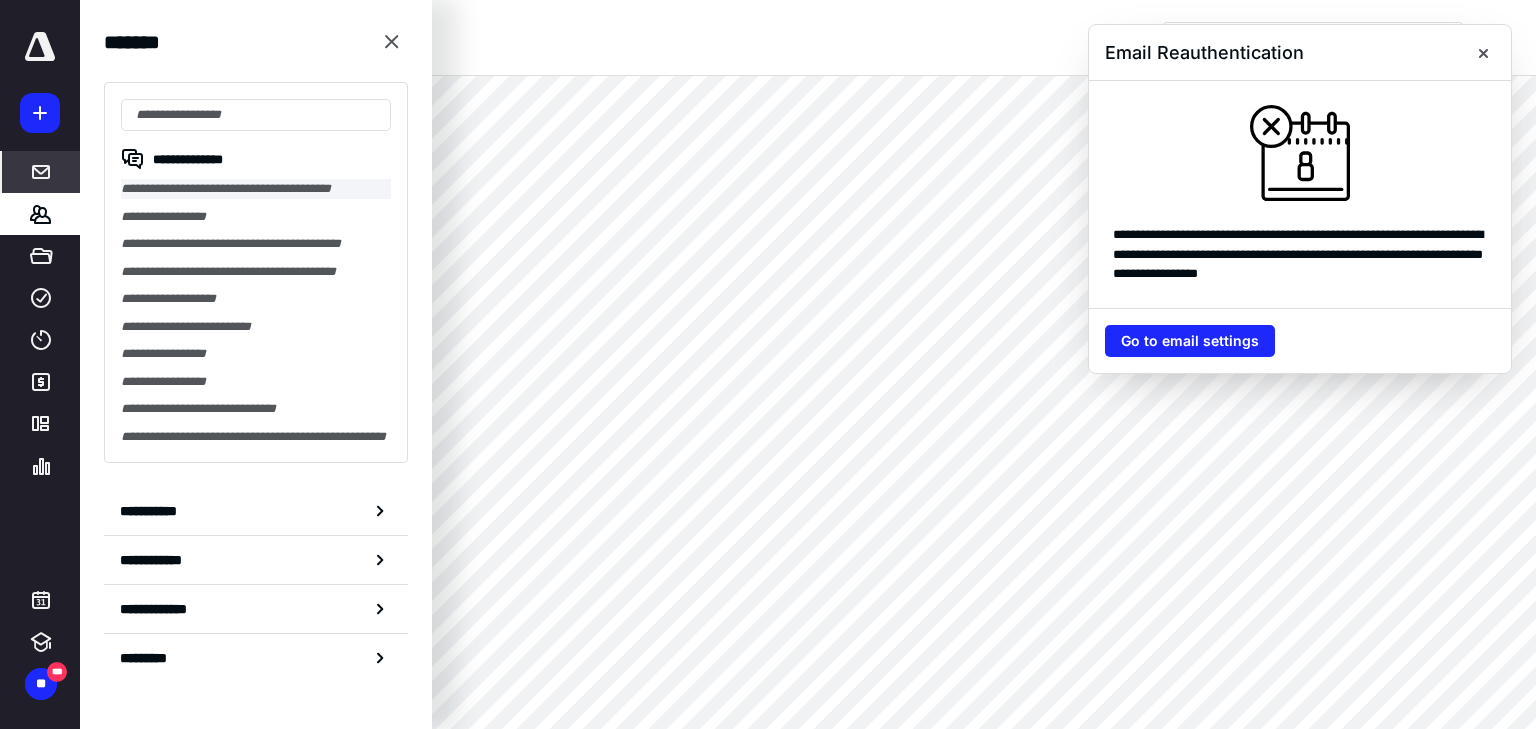 click on "**********" at bounding box center (256, 189) 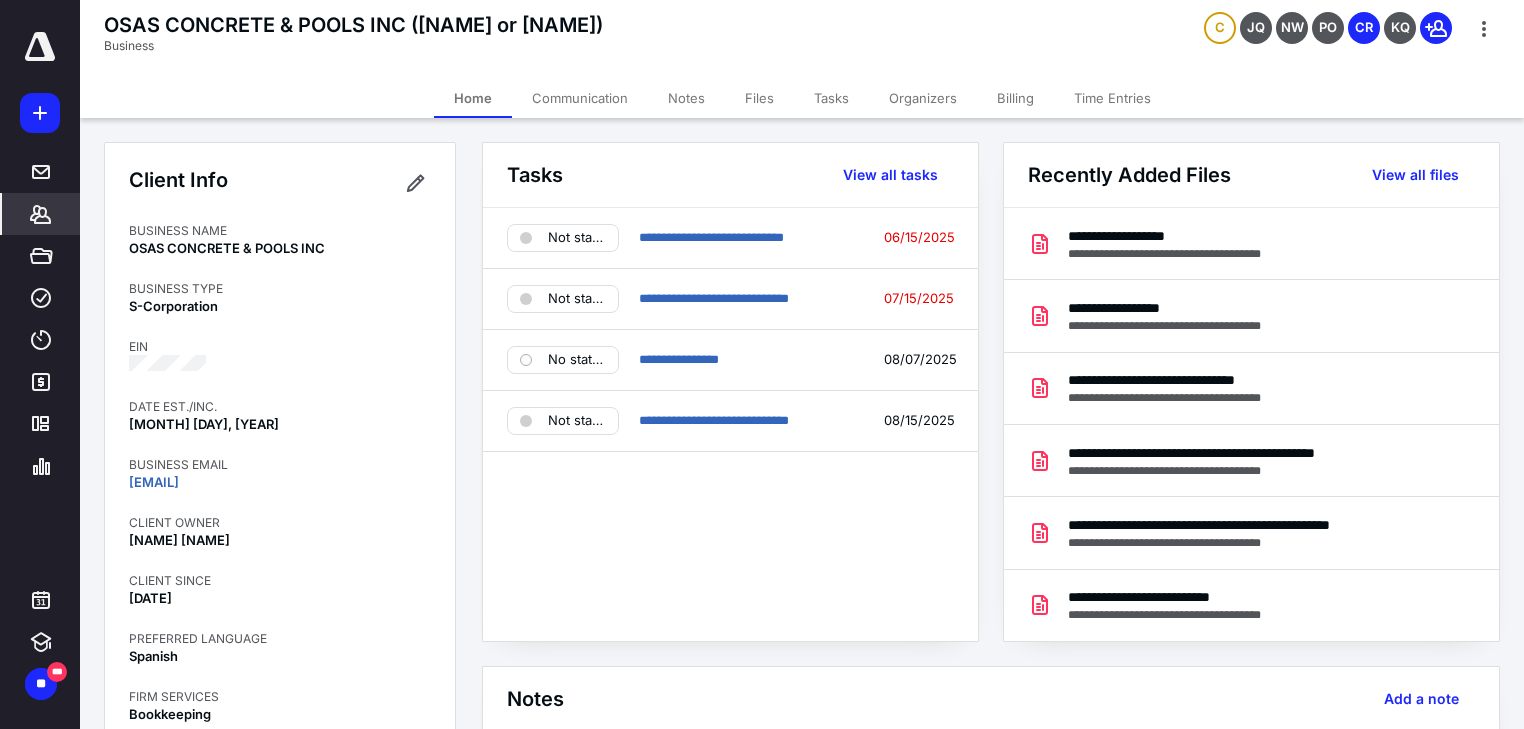 click on "Communication" at bounding box center [580, 98] 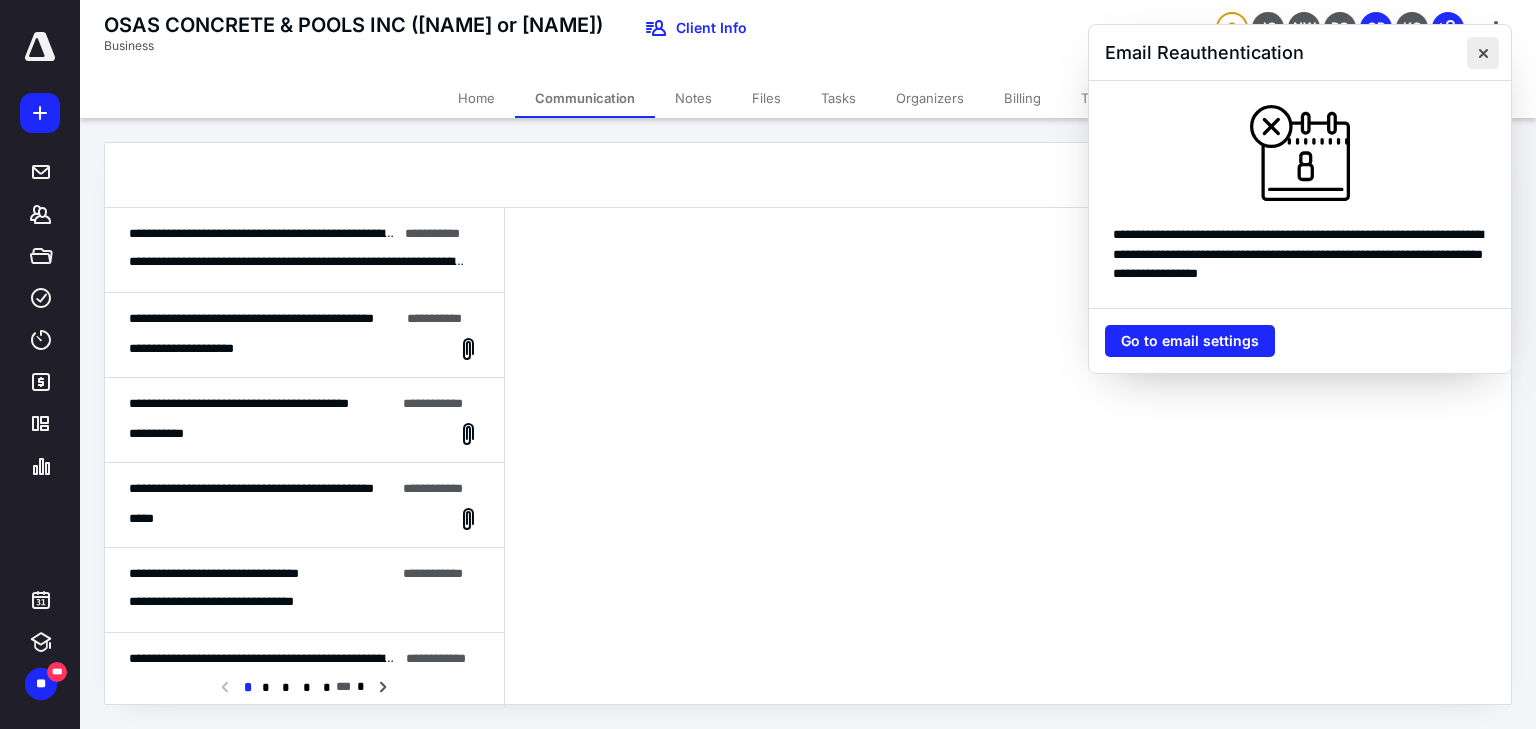 click at bounding box center [1483, 53] 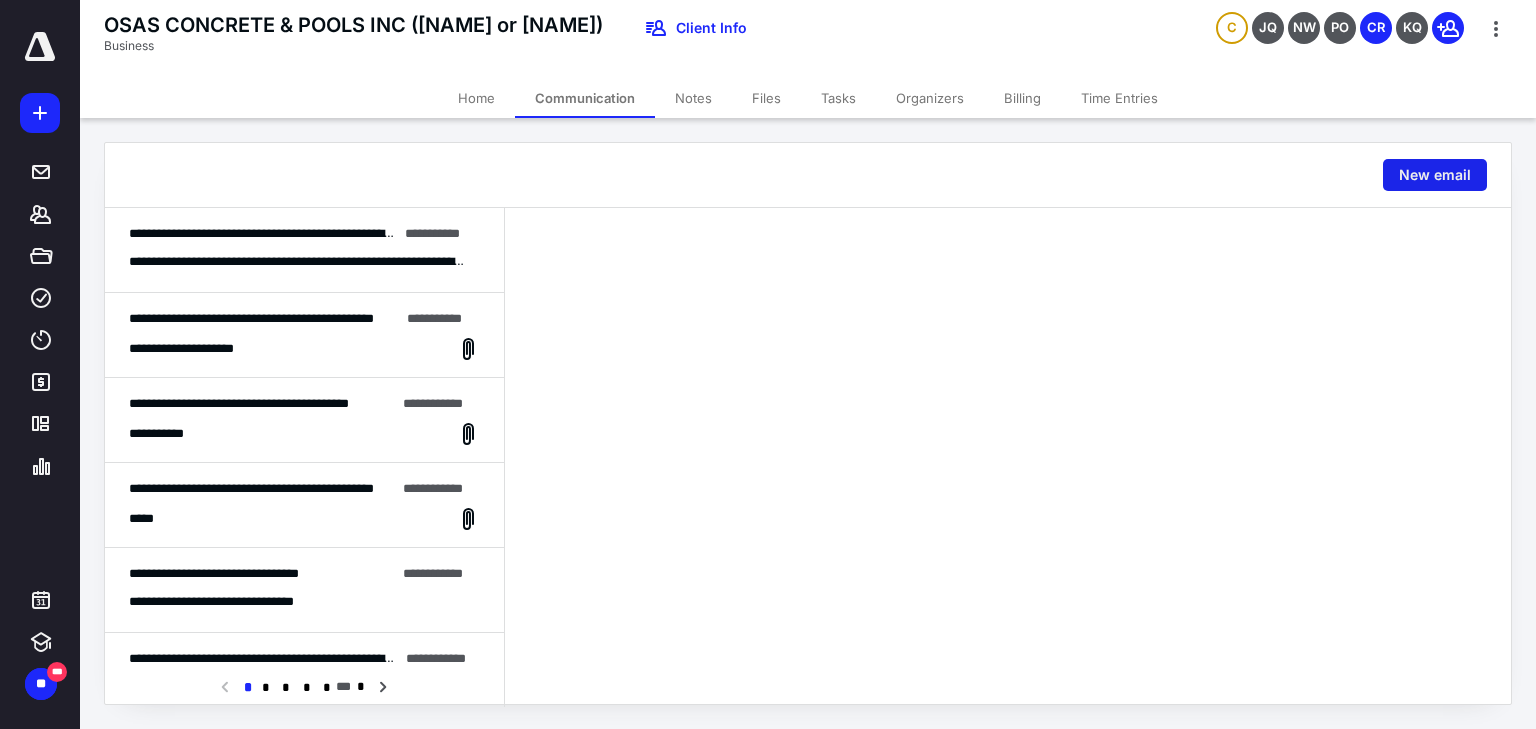 click on "New email" at bounding box center (1435, 175) 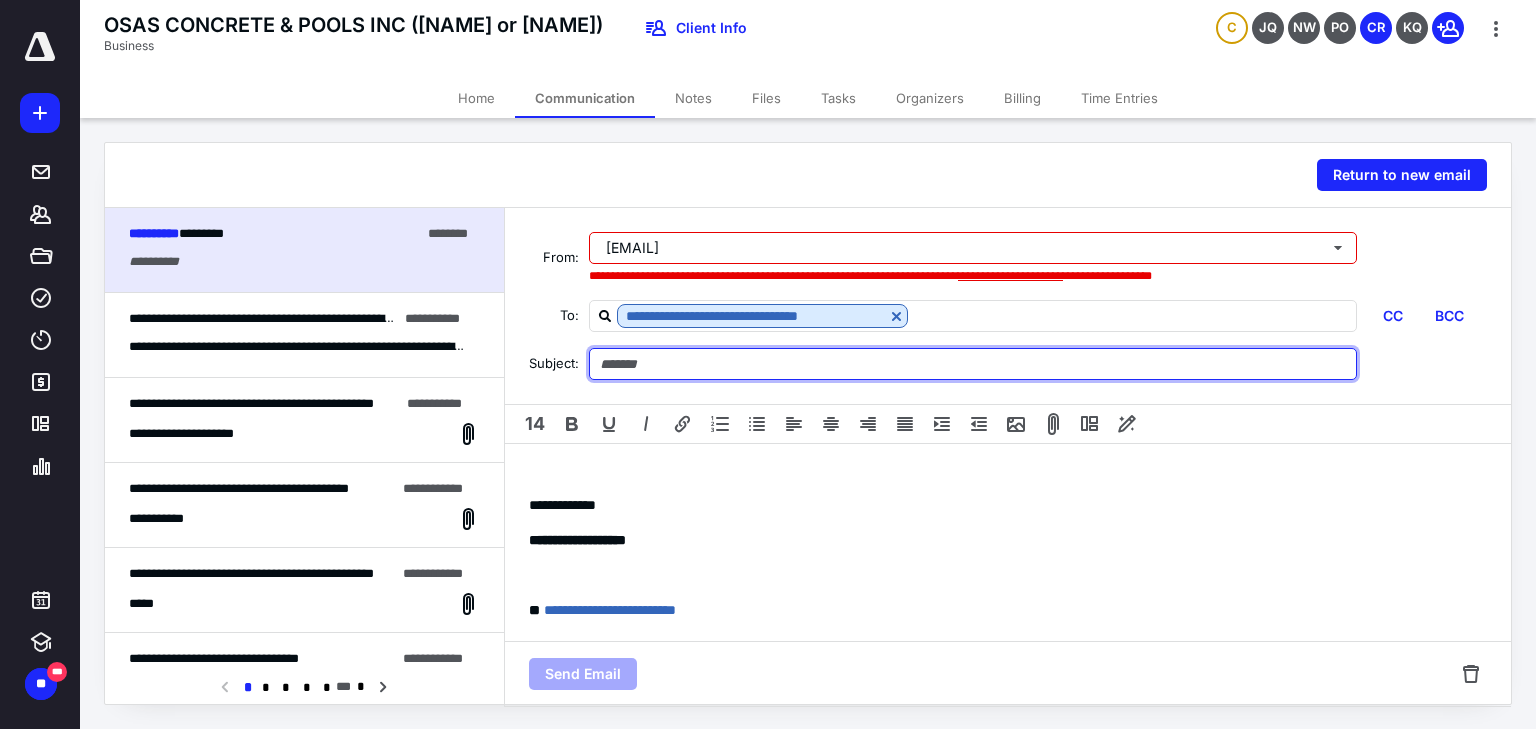 click at bounding box center (973, 364) 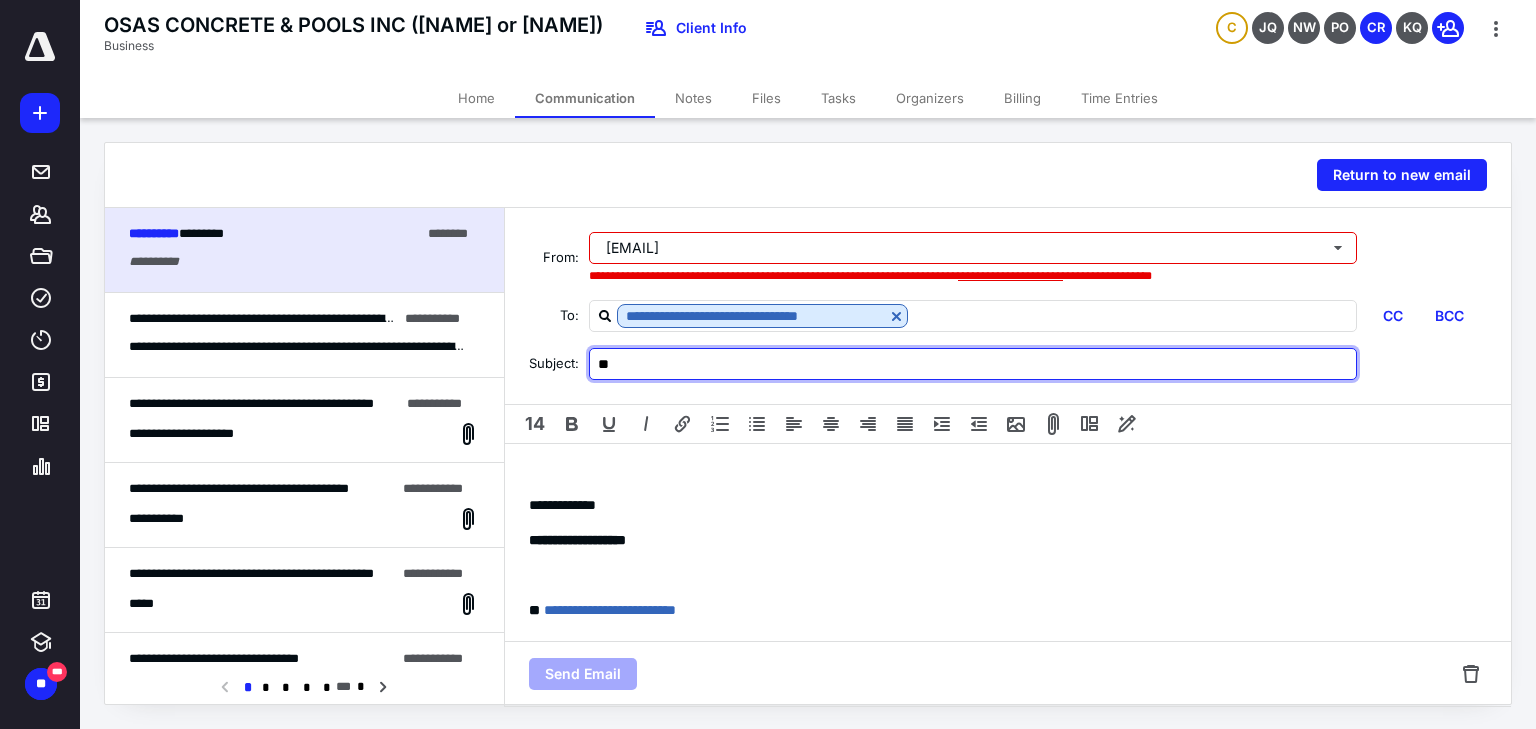 type on "*" 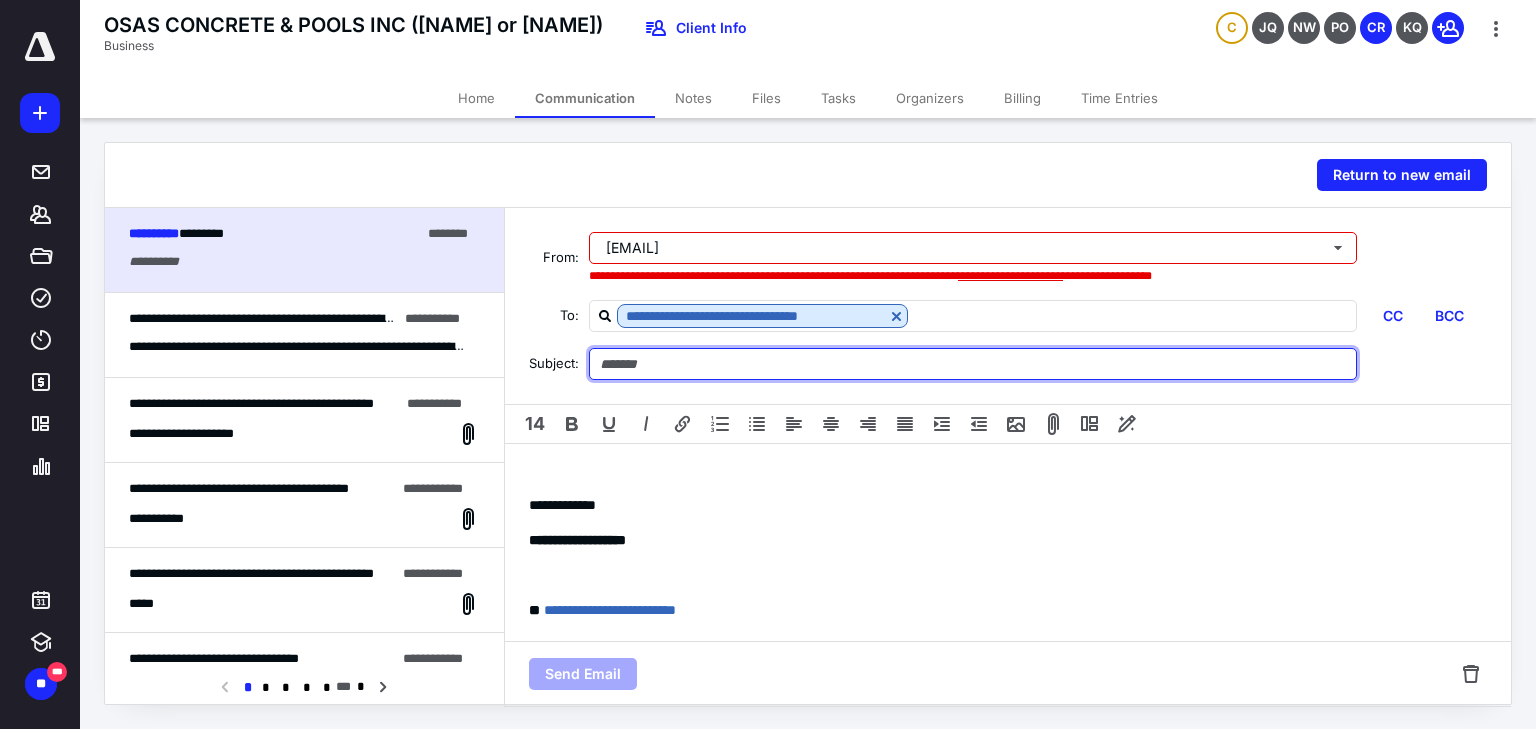 type on "*" 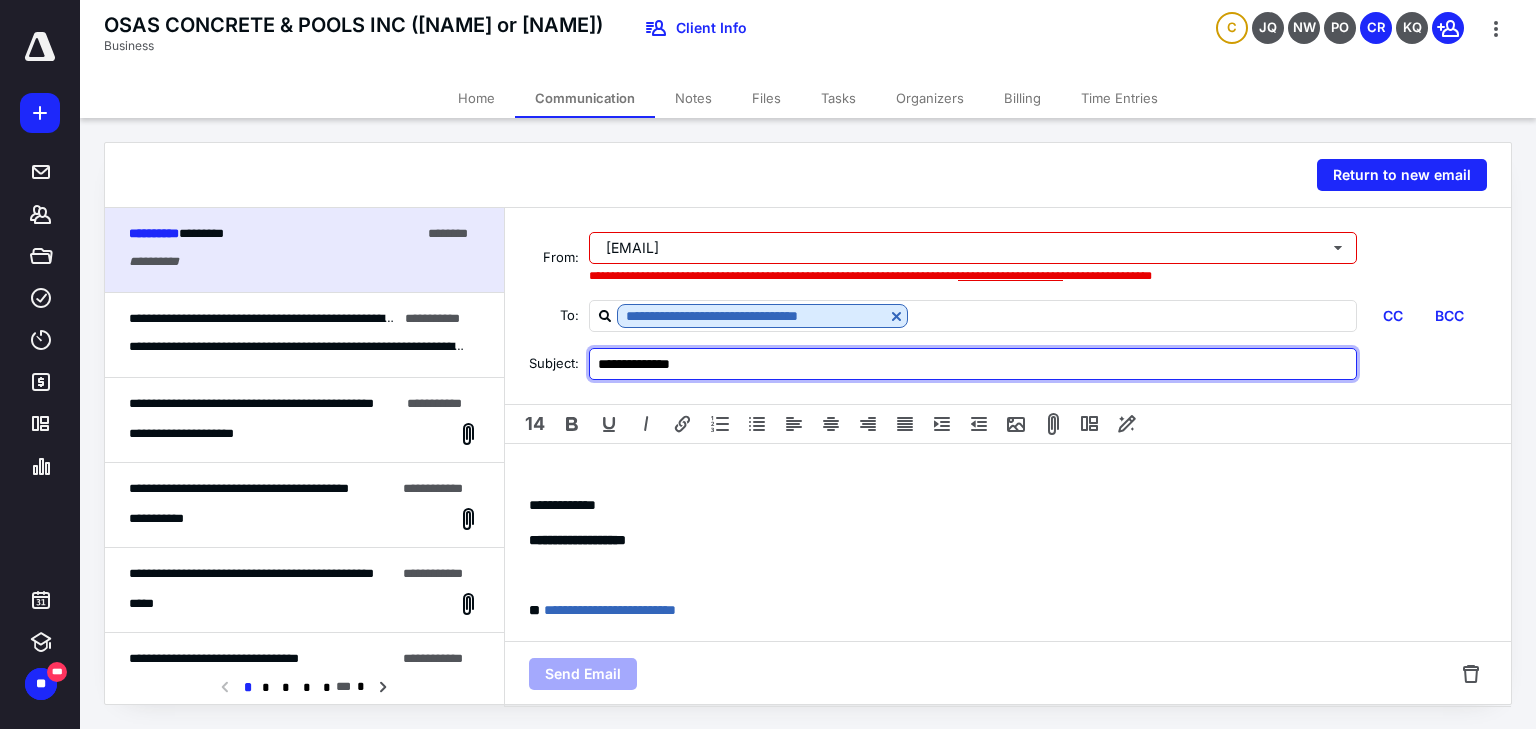 type on "**********" 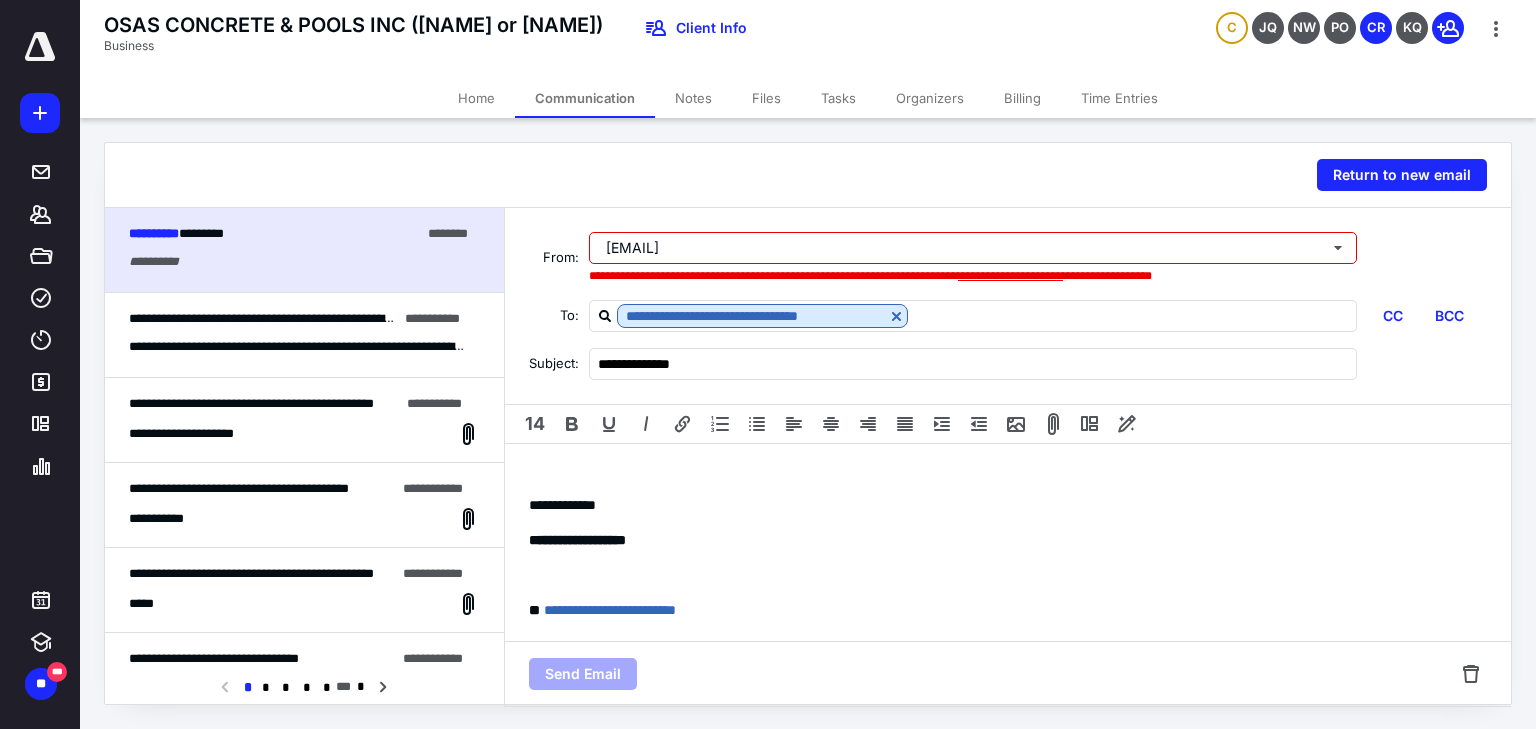 click on "**********" at bounding box center [1008, 670] 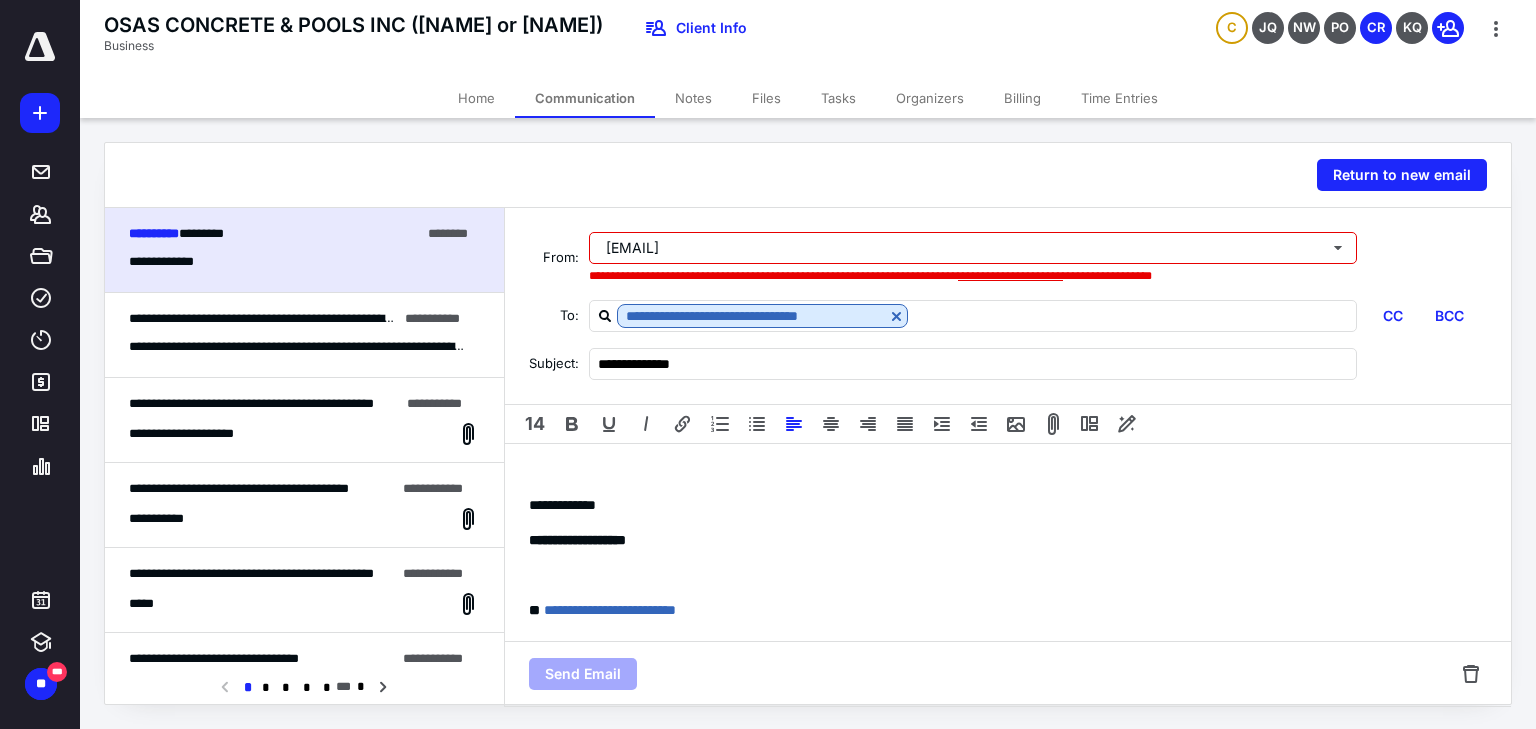 type 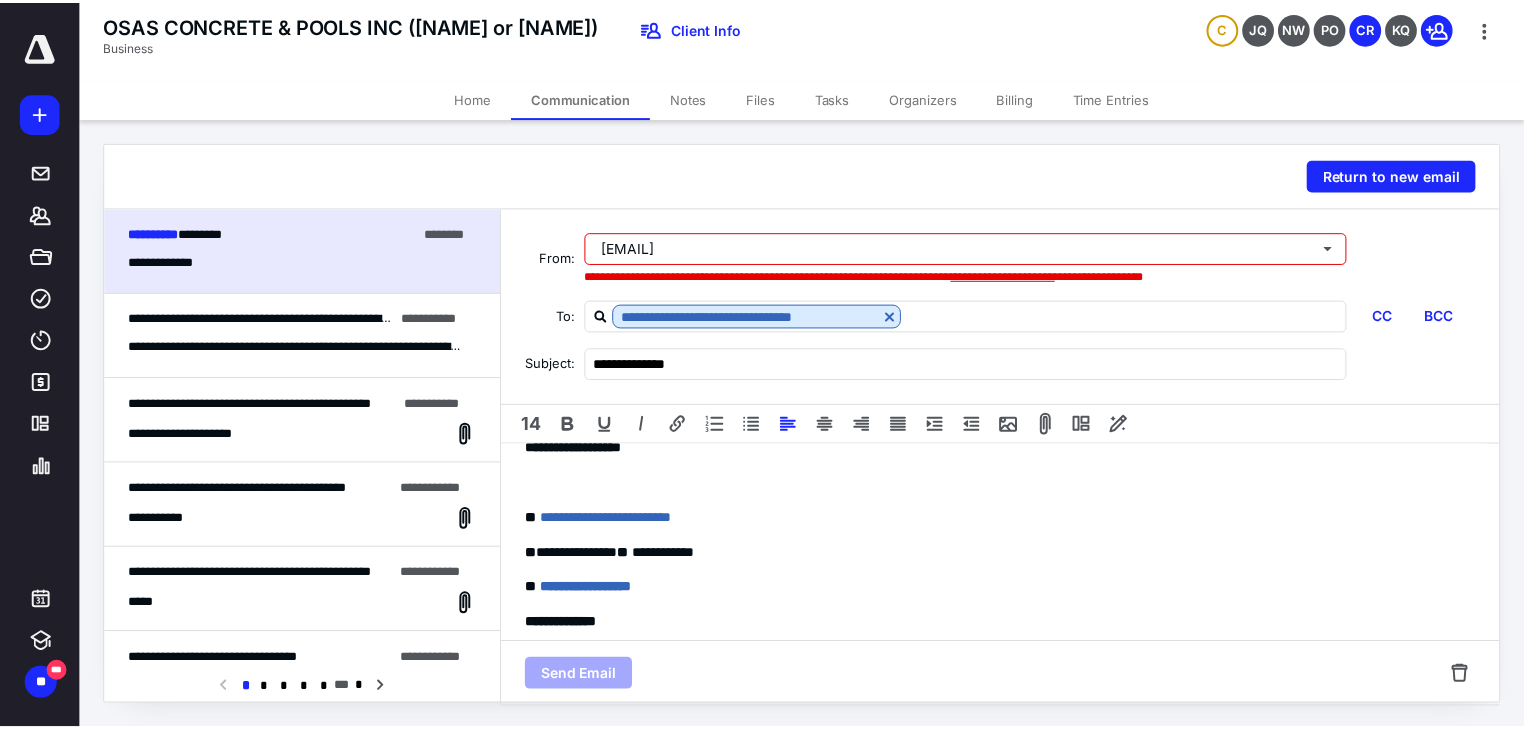 scroll, scrollTop: 160, scrollLeft: 0, axis: vertical 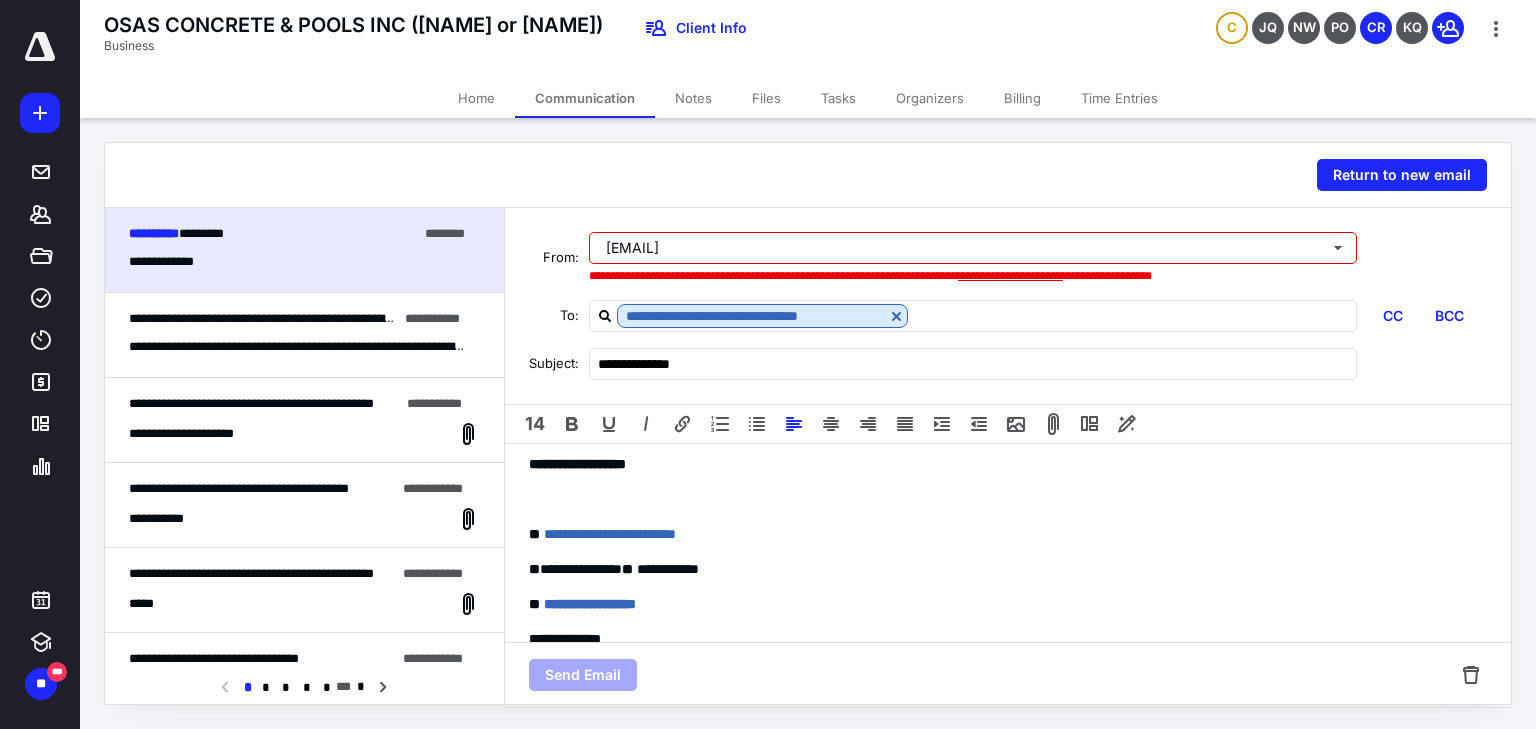 click on "**********" at bounding box center [1010, 276] 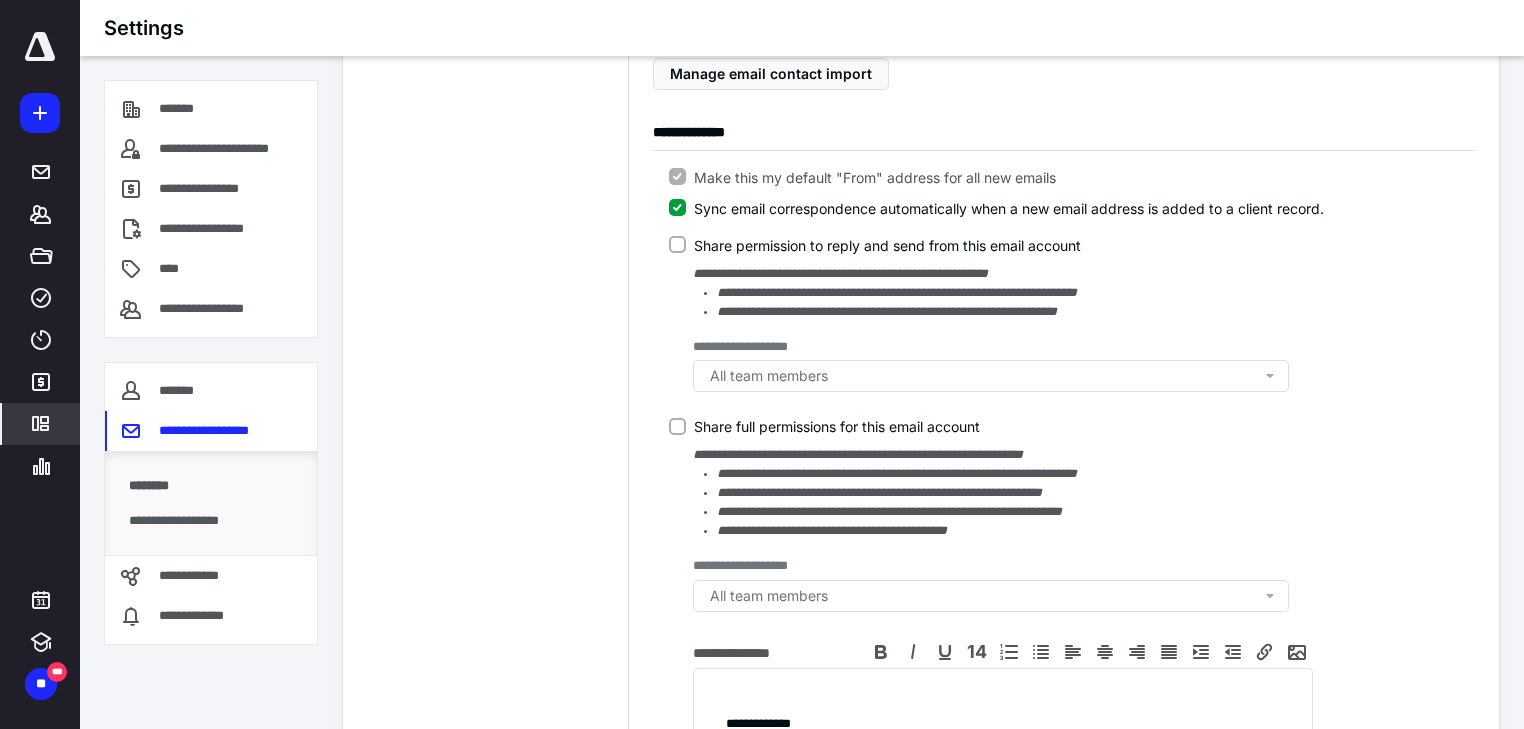 scroll, scrollTop: 560, scrollLeft: 0, axis: vertical 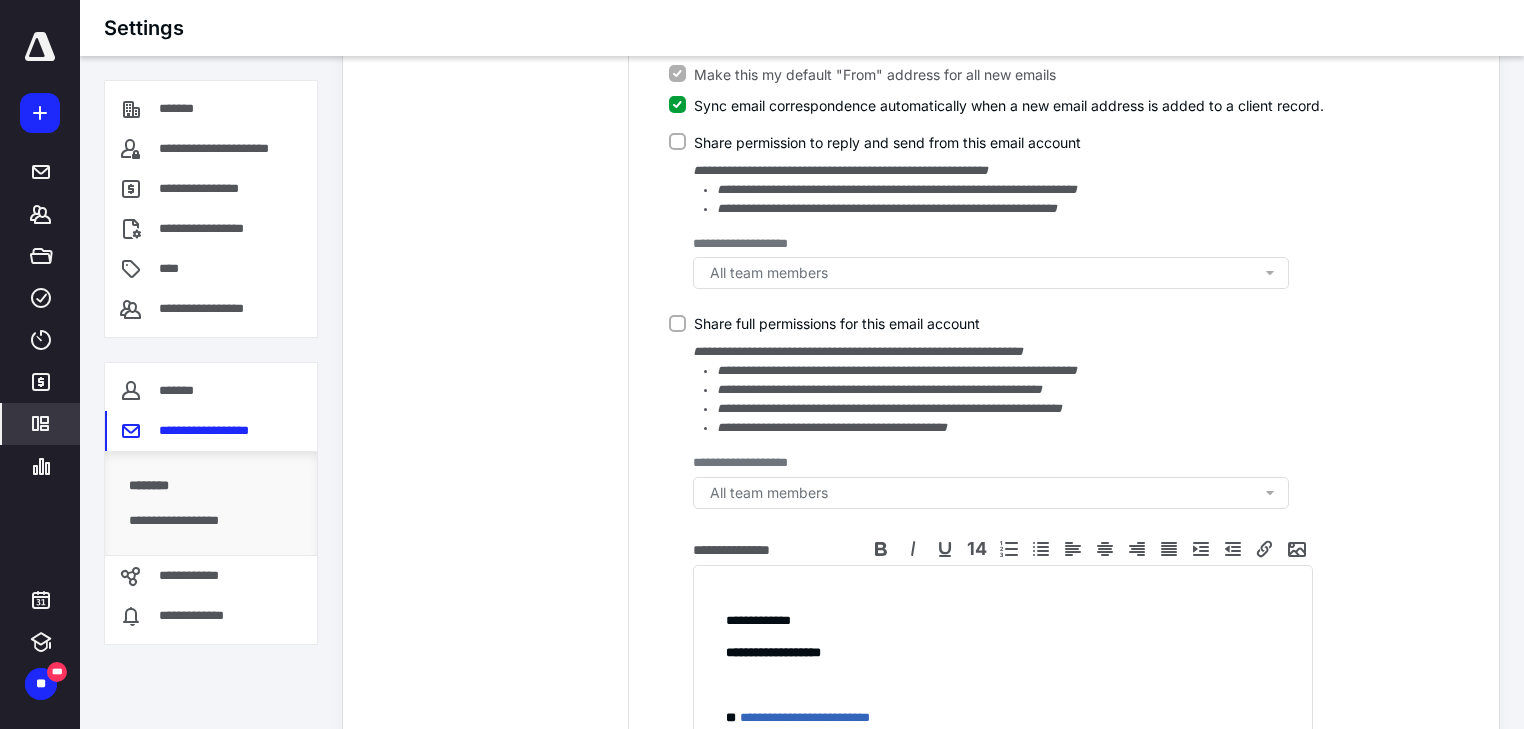 click on "Share full permissions for this email account" at bounding box center [677, 323] 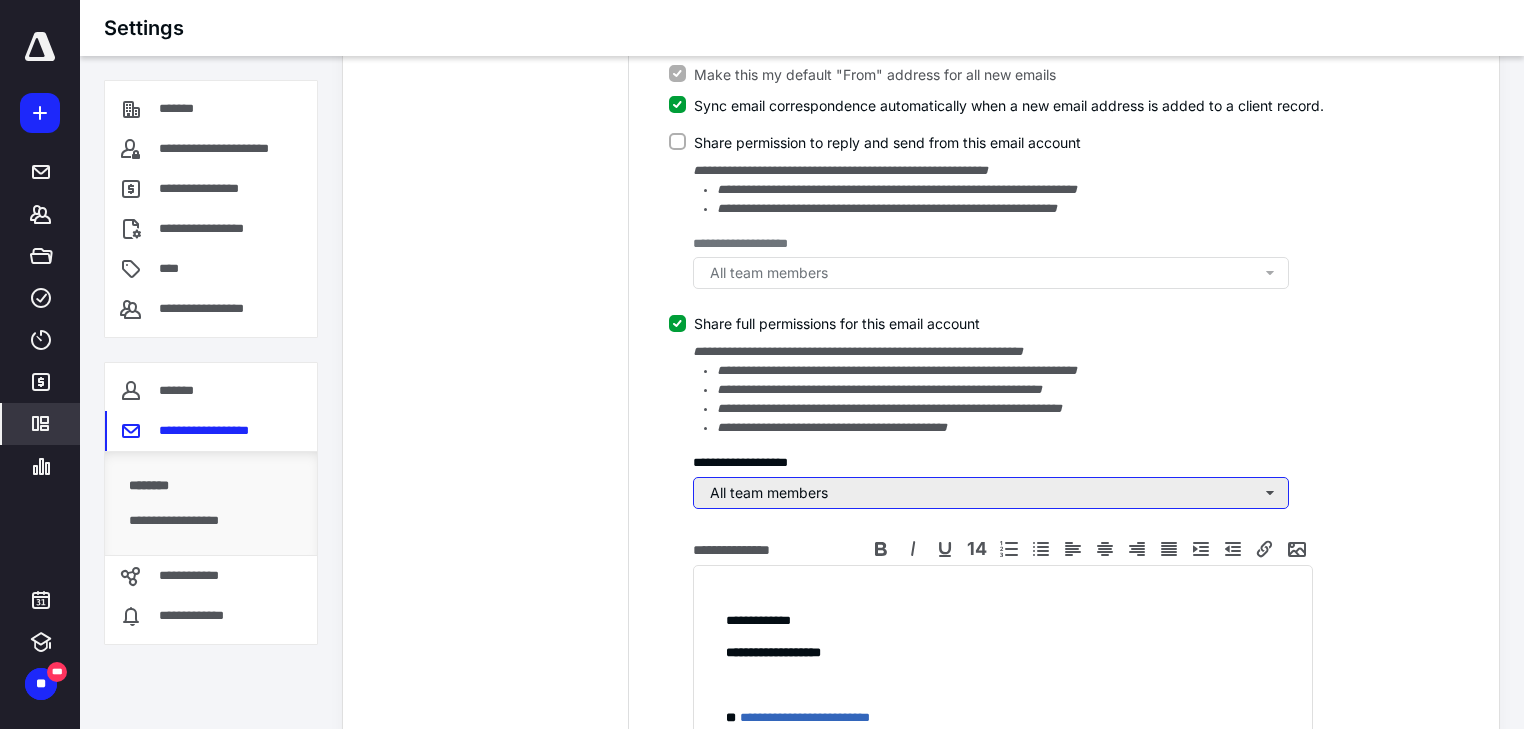 click on "All team members" at bounding box center (991, 493) 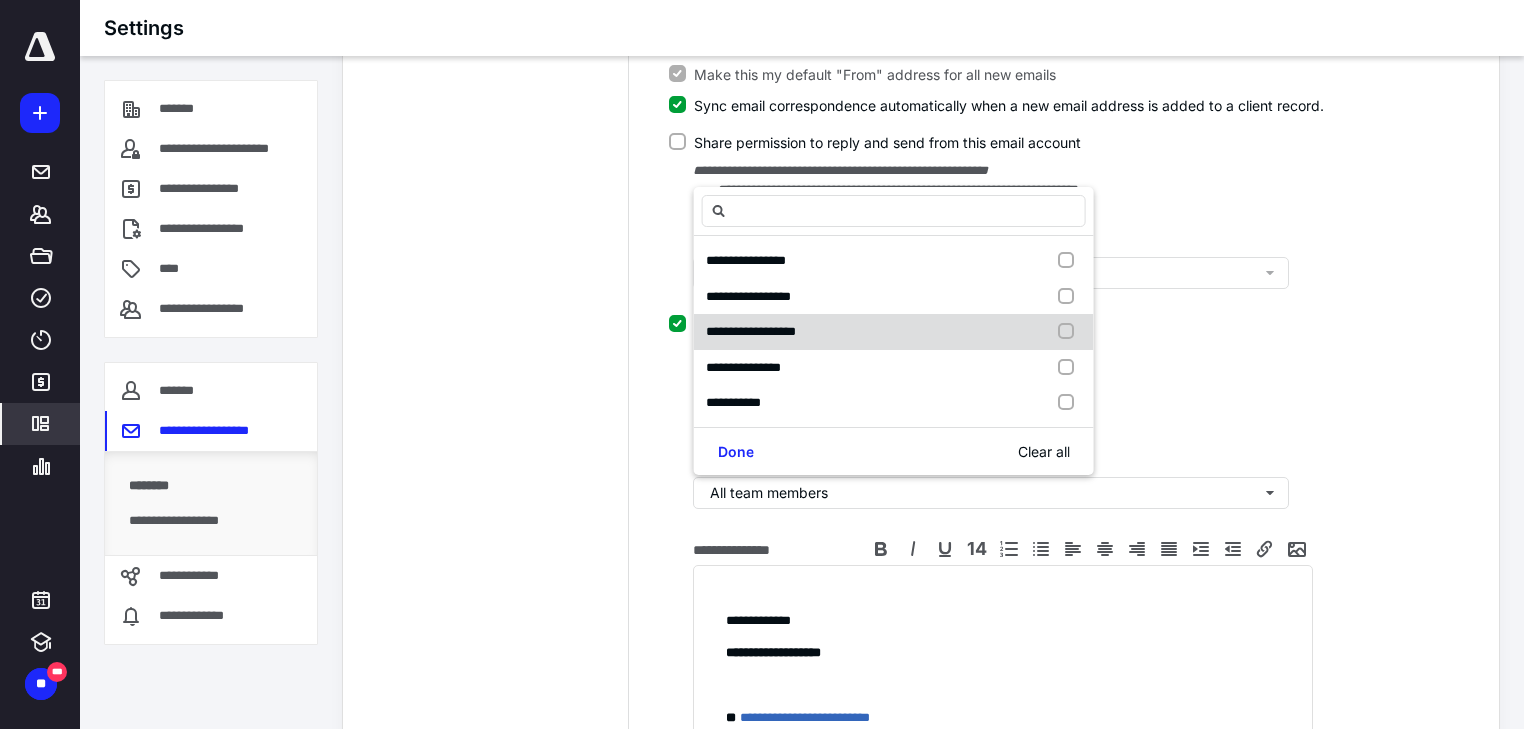 scroll, scrollTop: 217, scrollLeft: 0, axis: vertical 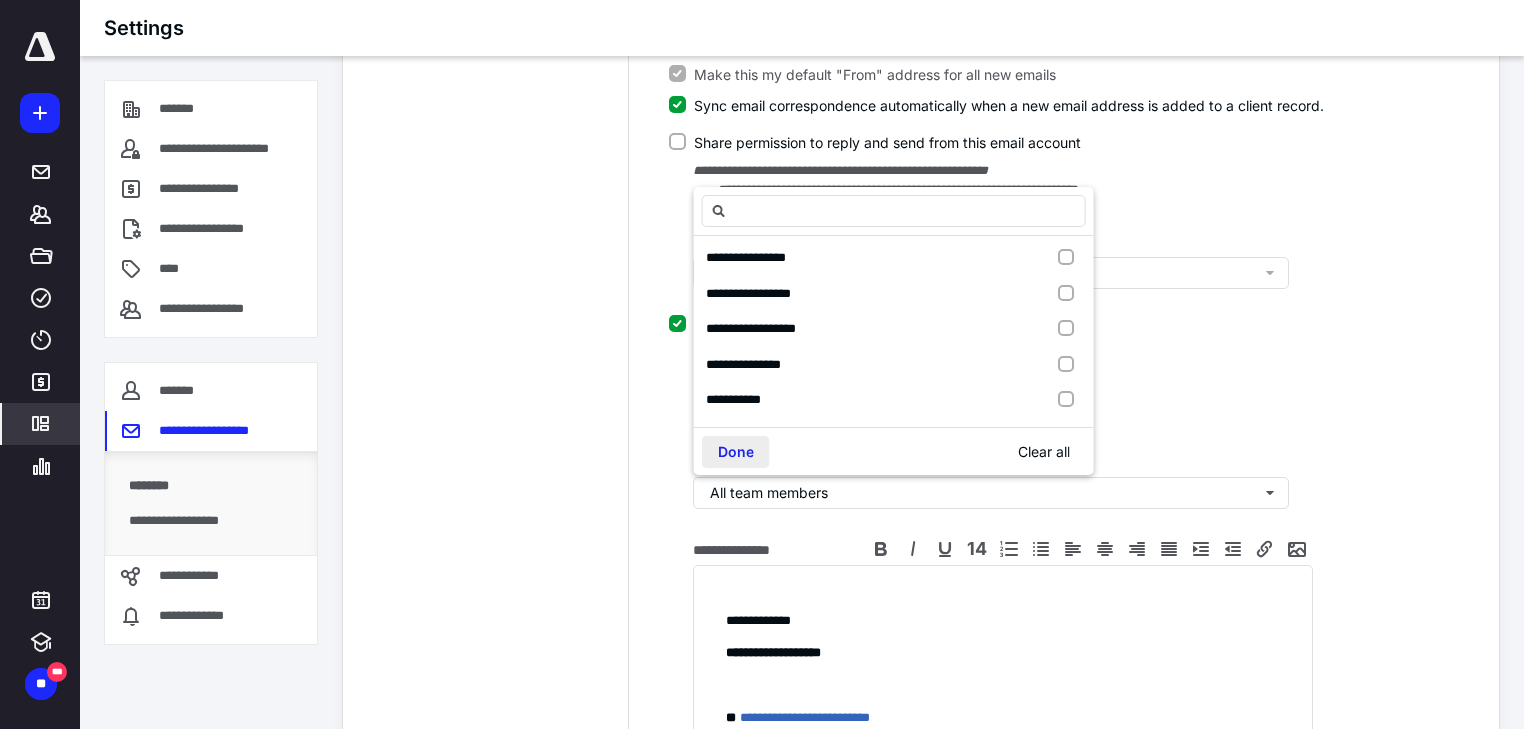 click on "Done" at bounding box center [736, 452] 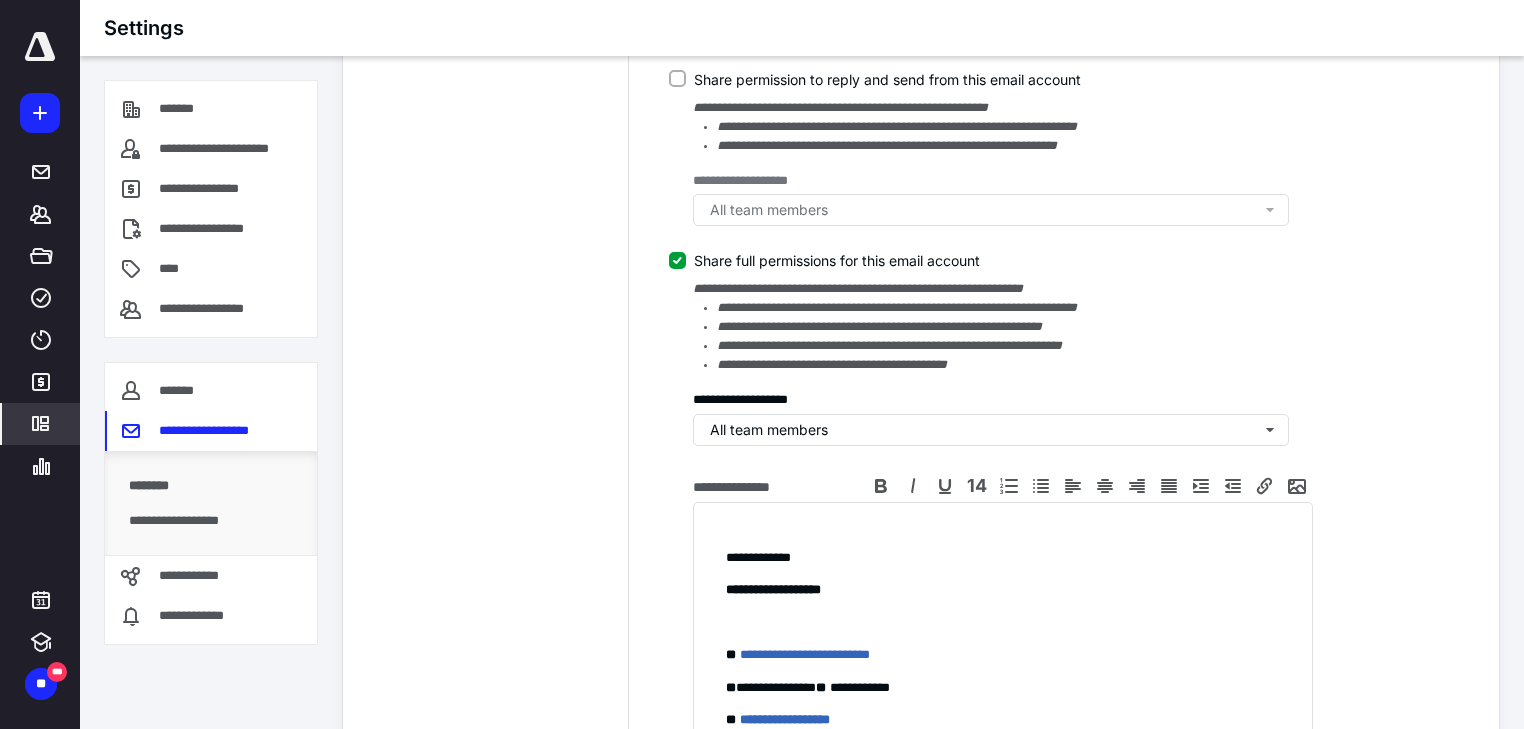 scroll, scrollTop: 694, scrollLeft: 0, axis: vertical 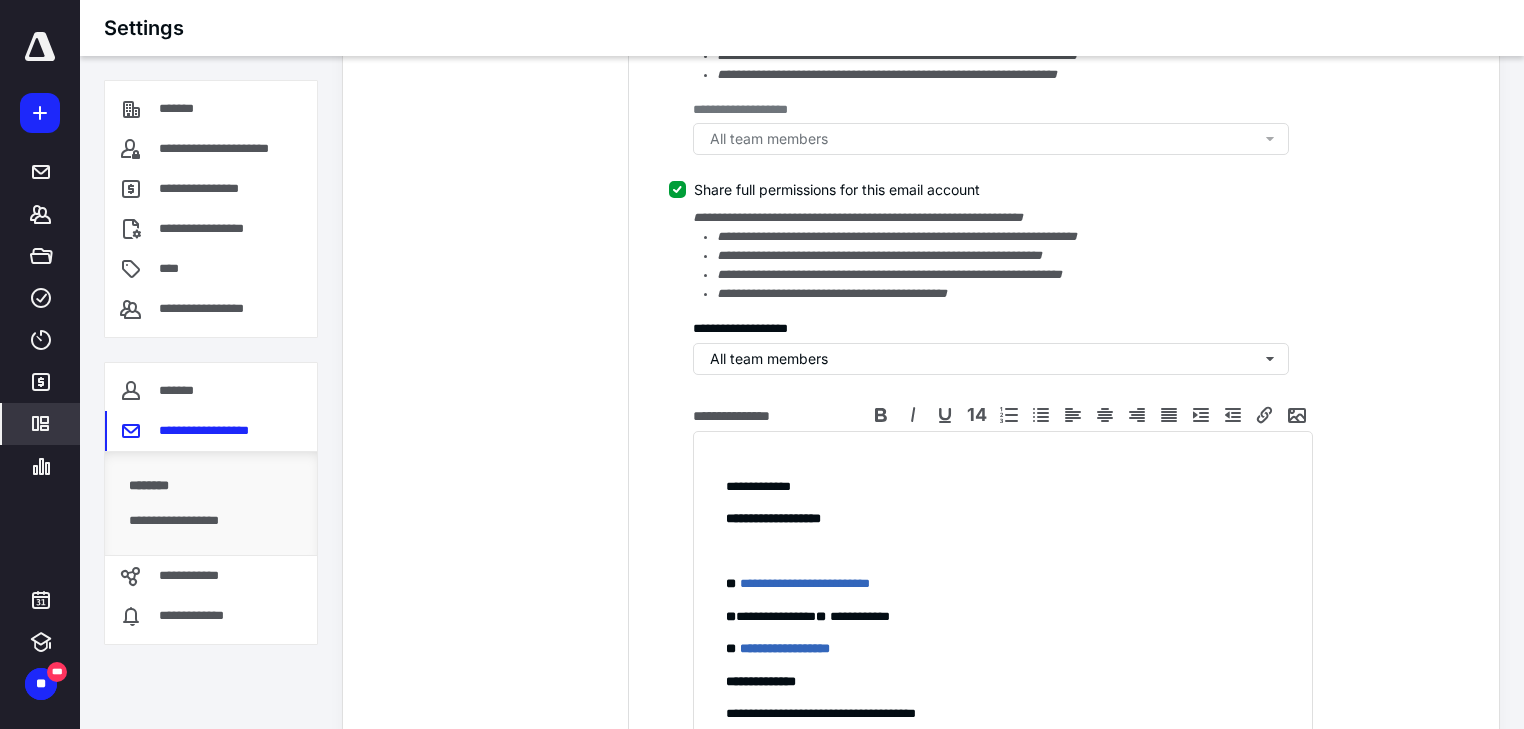 click 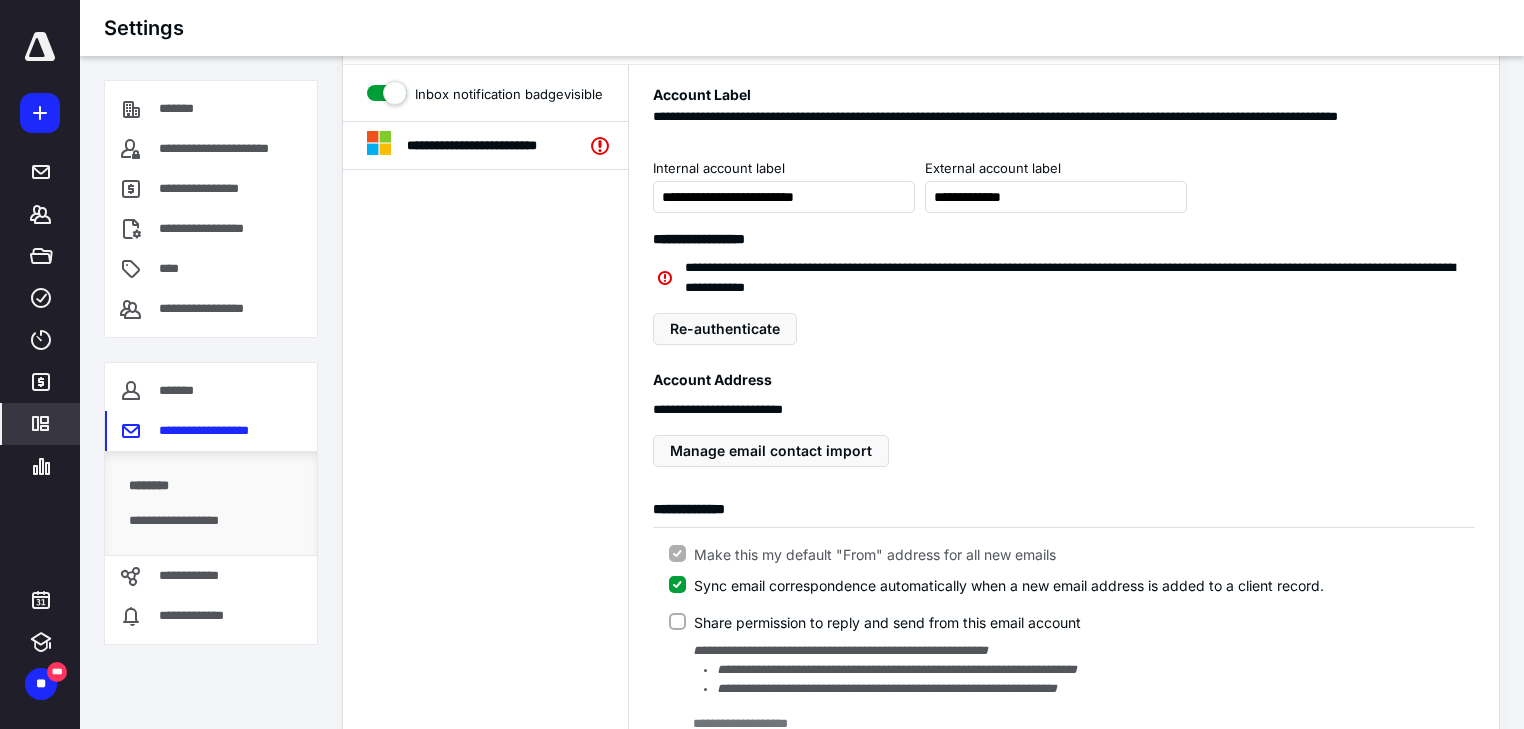scroll, scrollTop: 54, scrollLeft: 0, axis: vertical 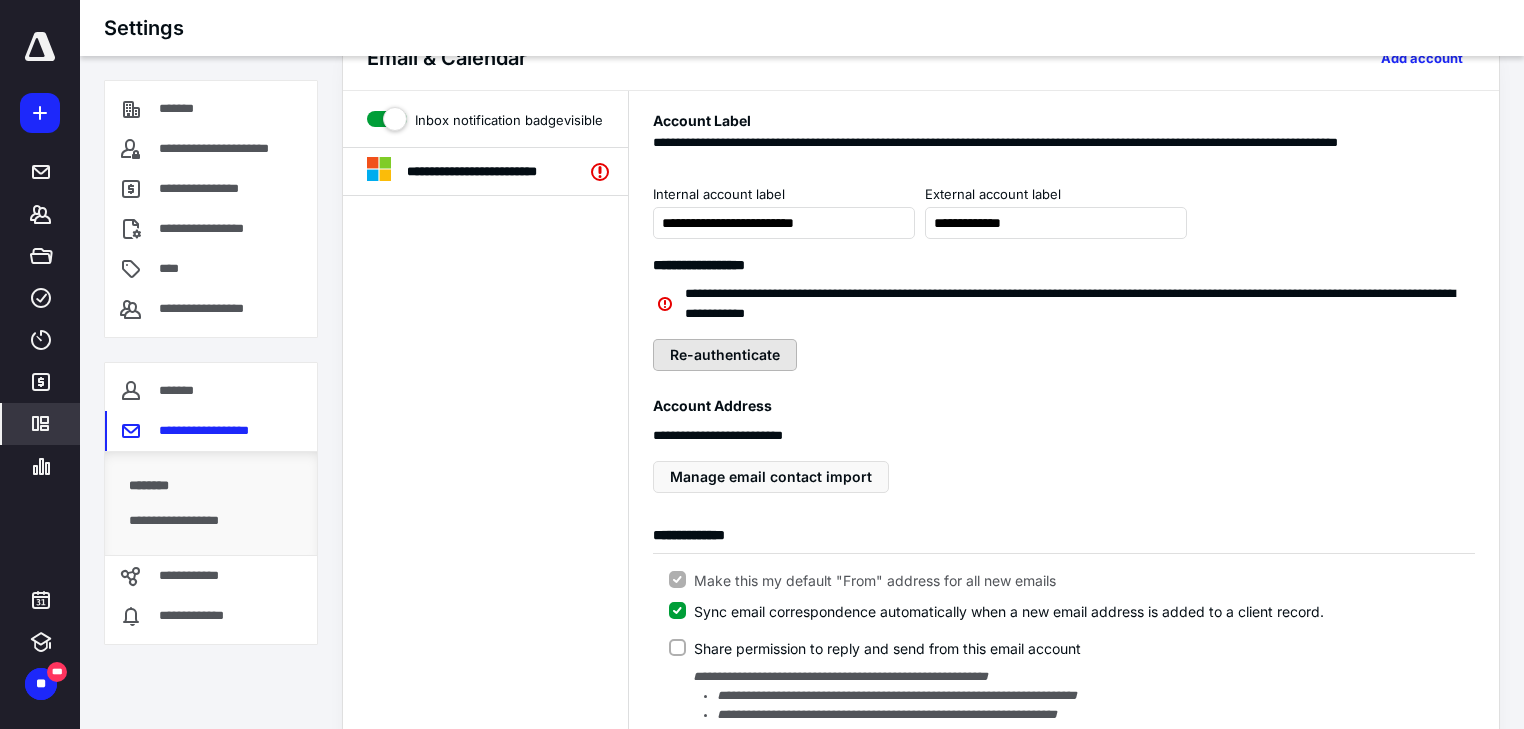click on "Re-authenticate" at bounding box center (725, 355) 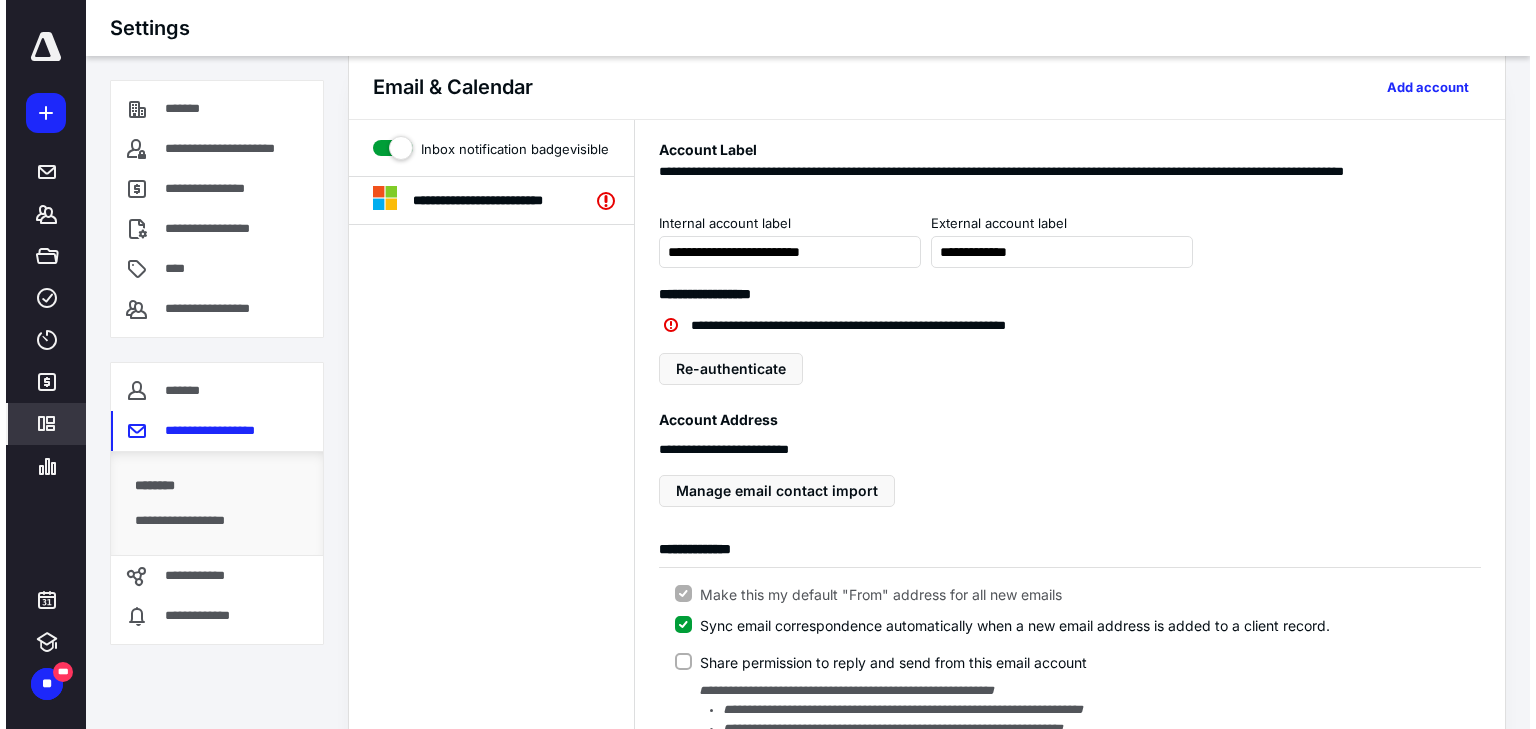 scroll, scrollTop: 0, scrollLeft: 0, axis: both 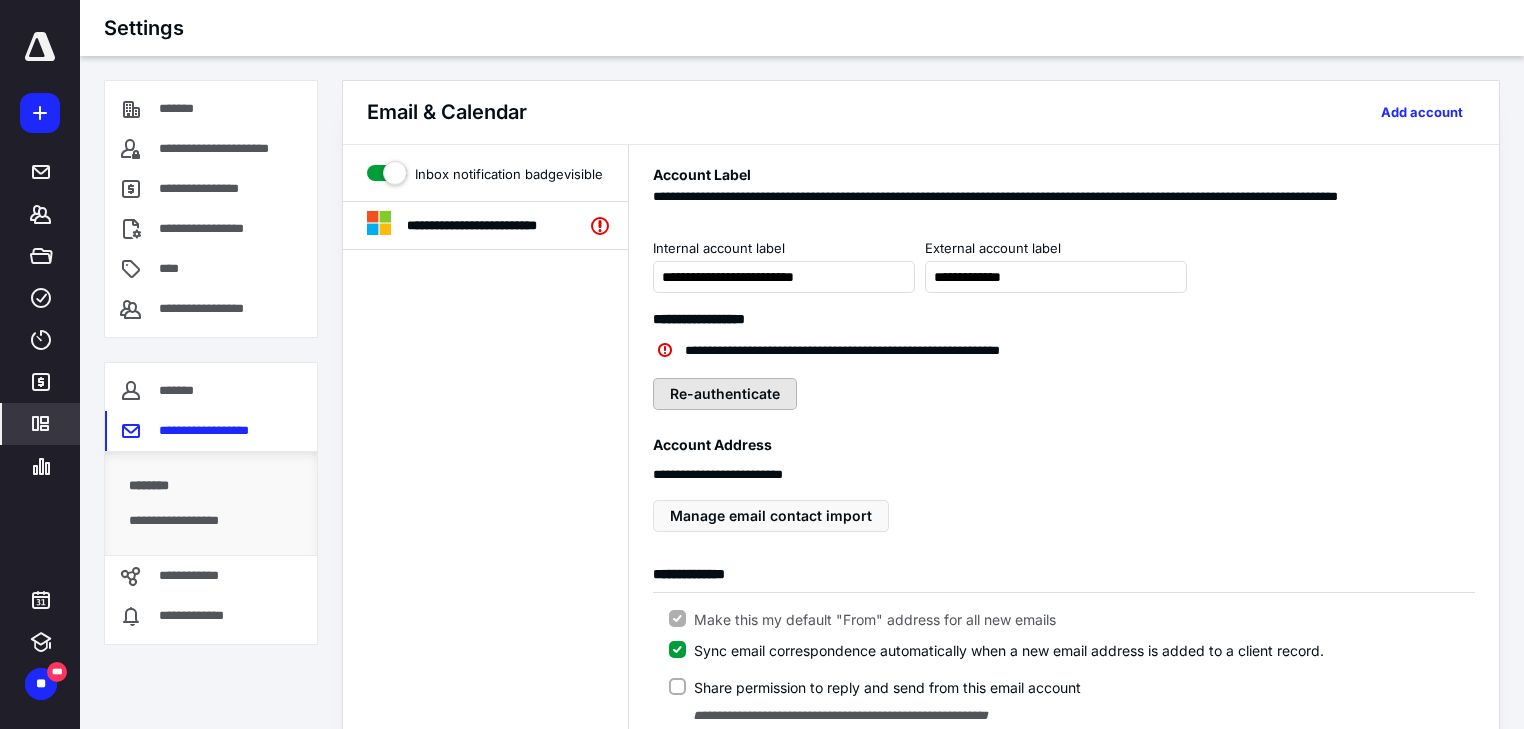 click on "Re-authenticate" at bounding box center [725, 394] 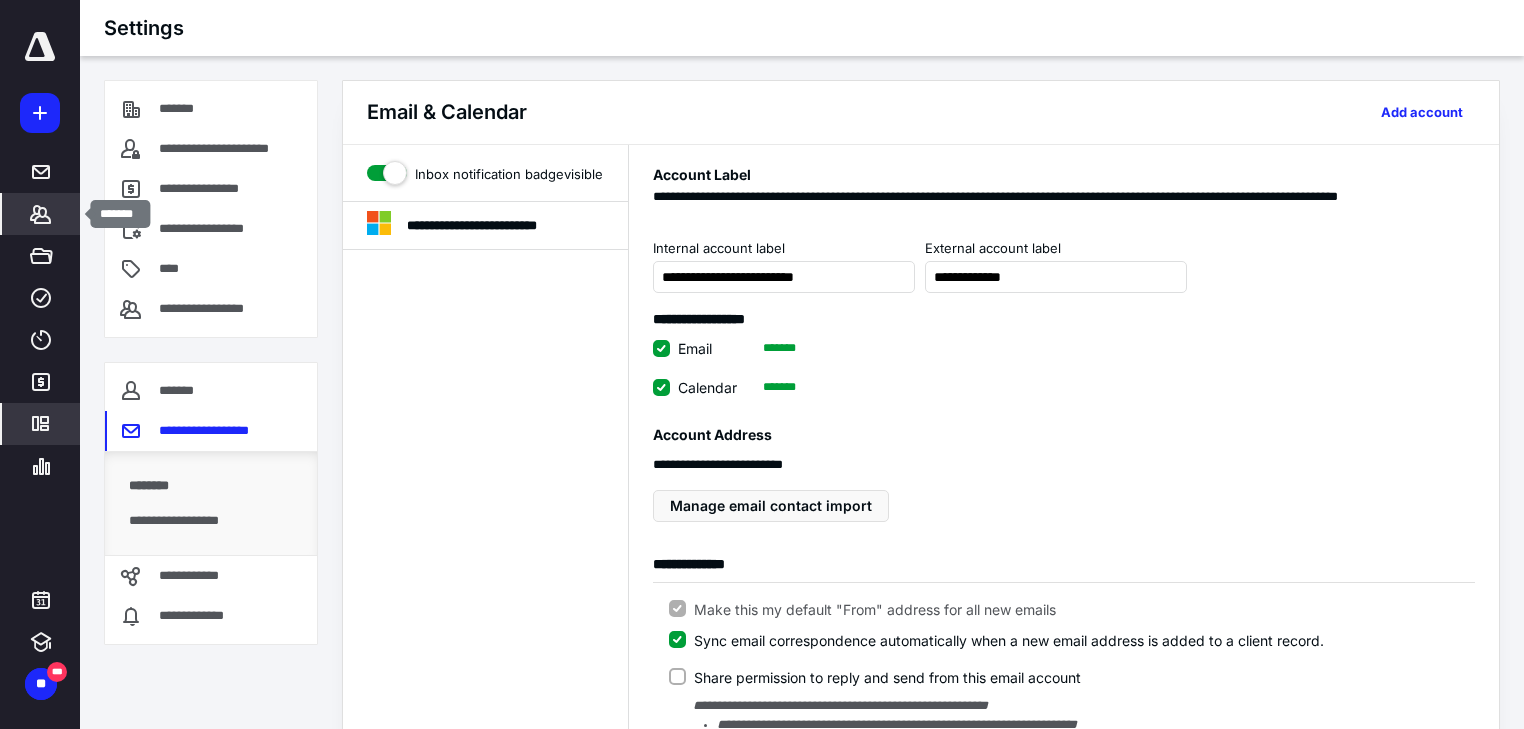 click 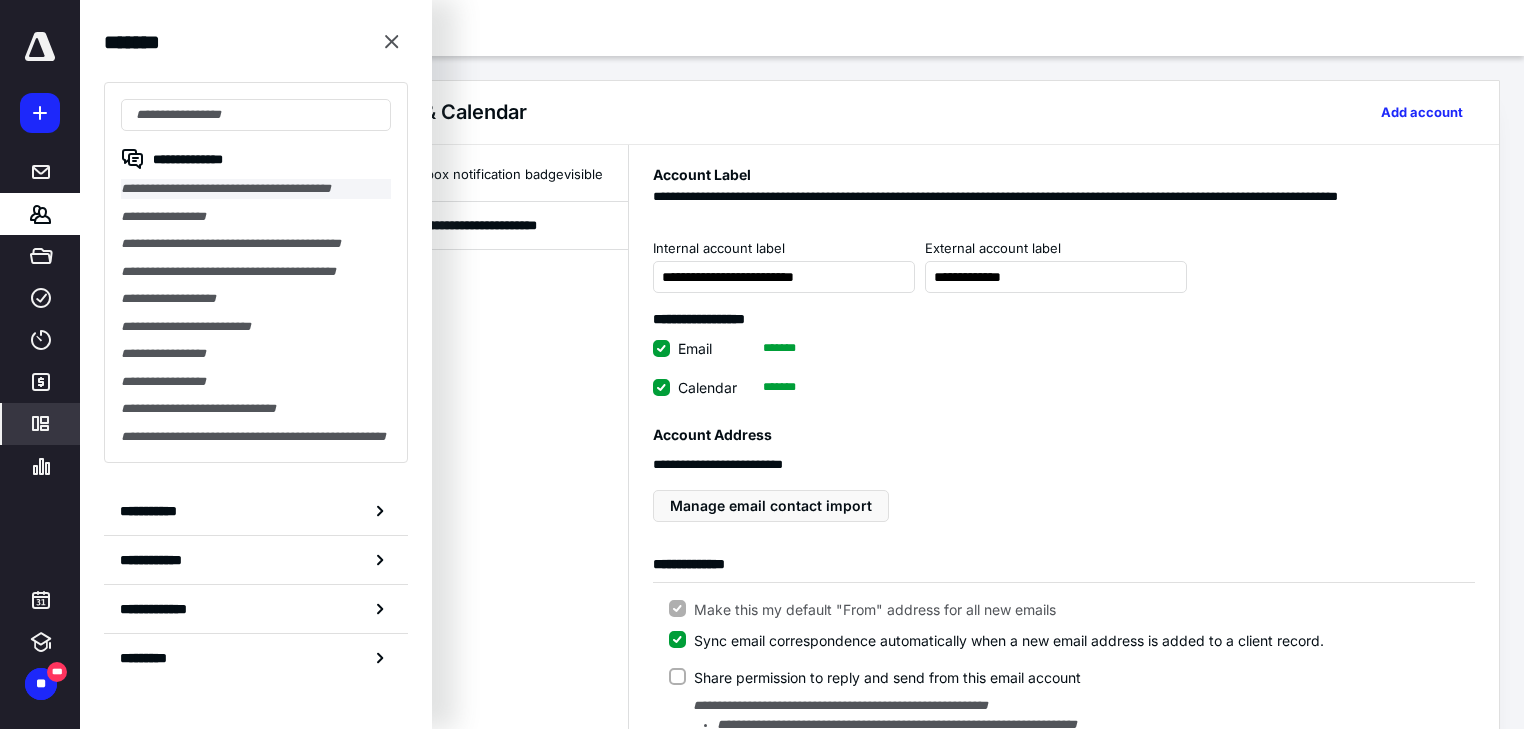 click on "**********" at bounding box center (256, 189) 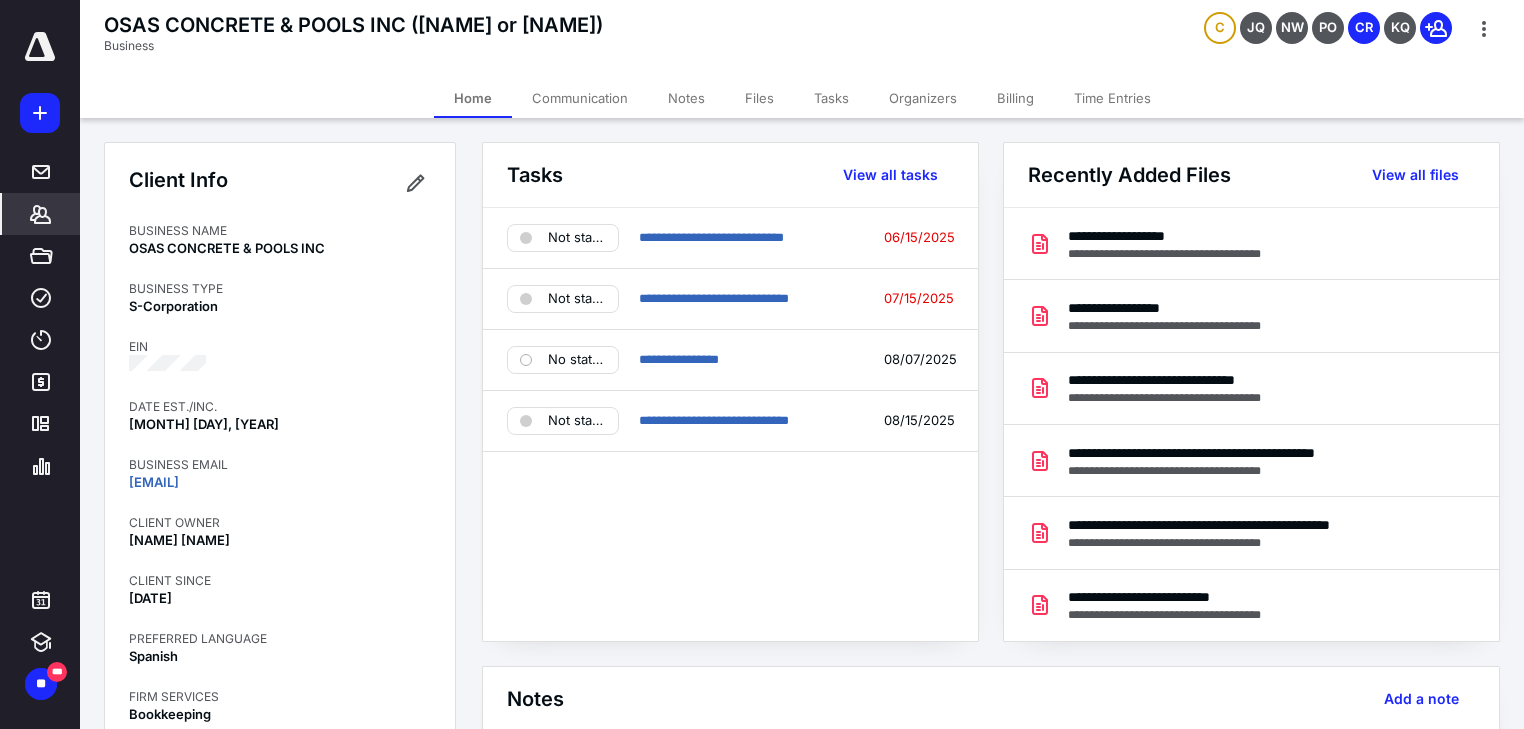 click on "Communication" at bounding box center [580, 98] 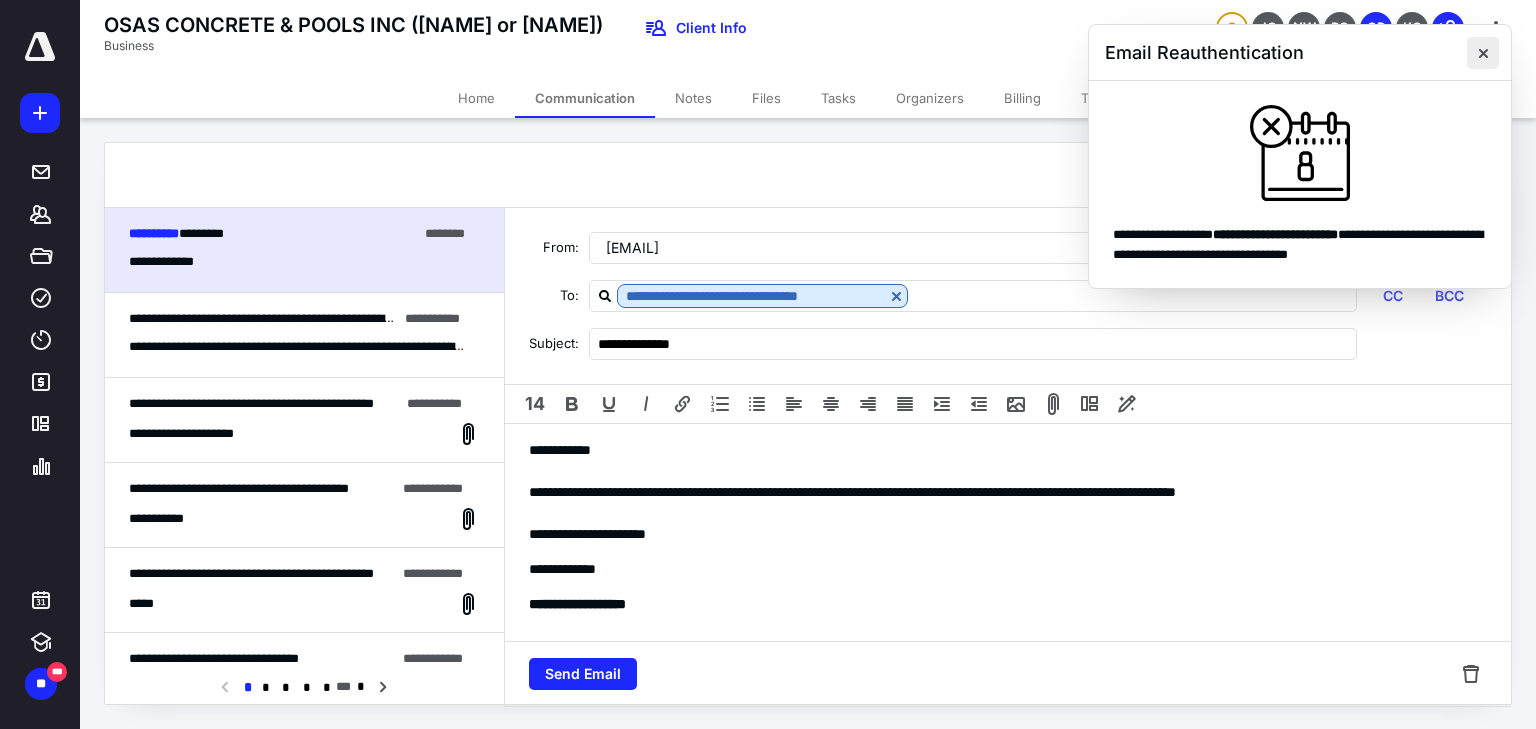 click at bounding box center (1483, 53) 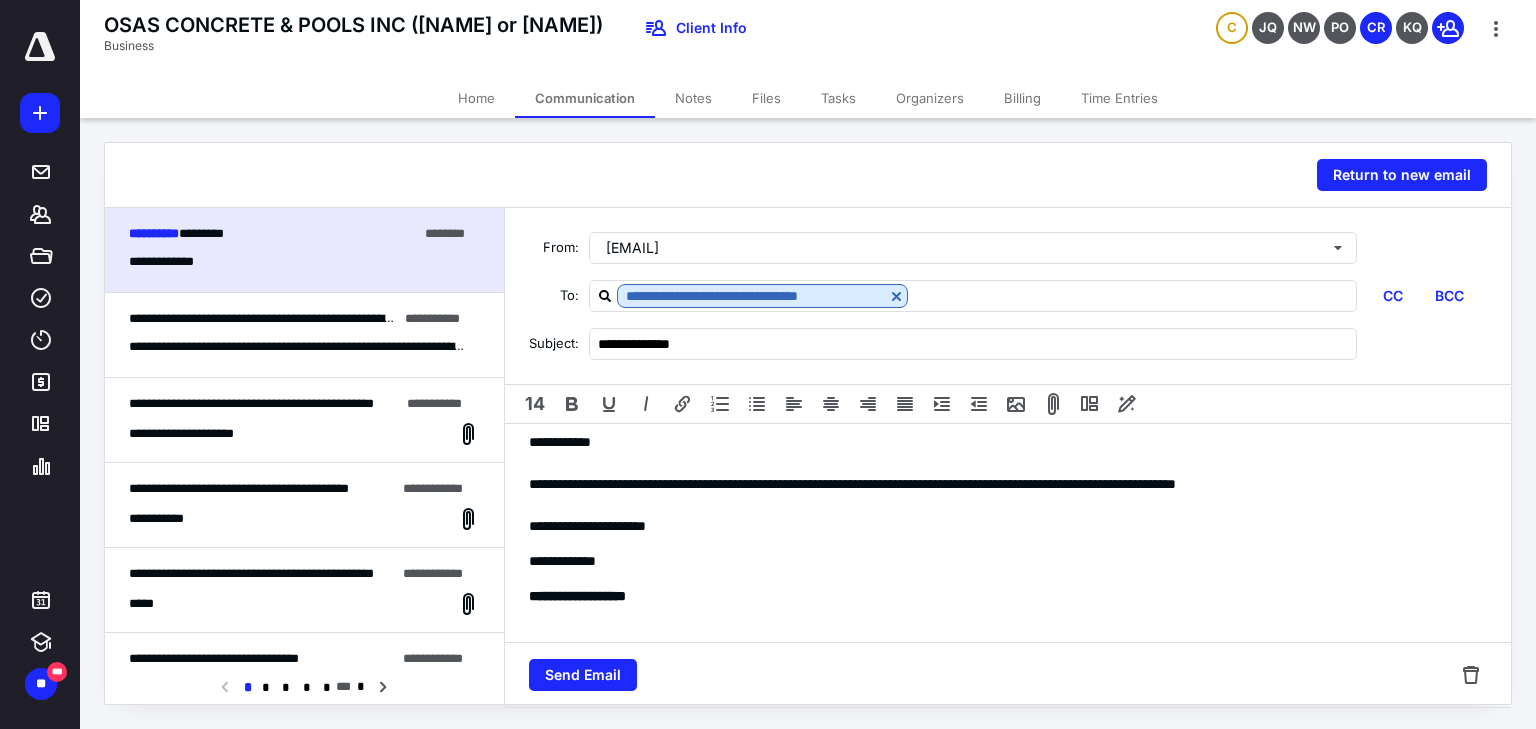 scroll, scrollTop: 0, scrollLeft: 0, axis: both 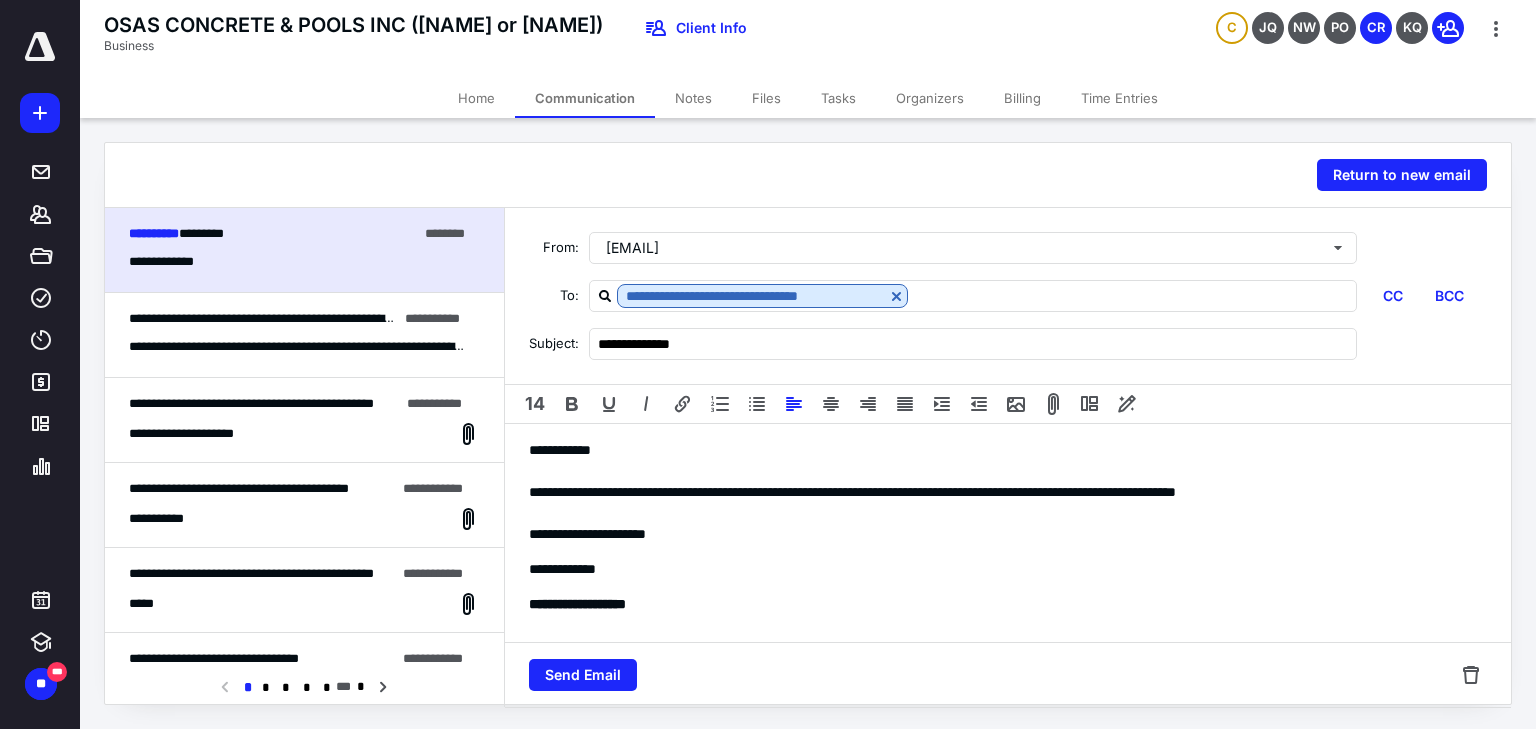 click on "**********" at bounding box center (1002, 492) 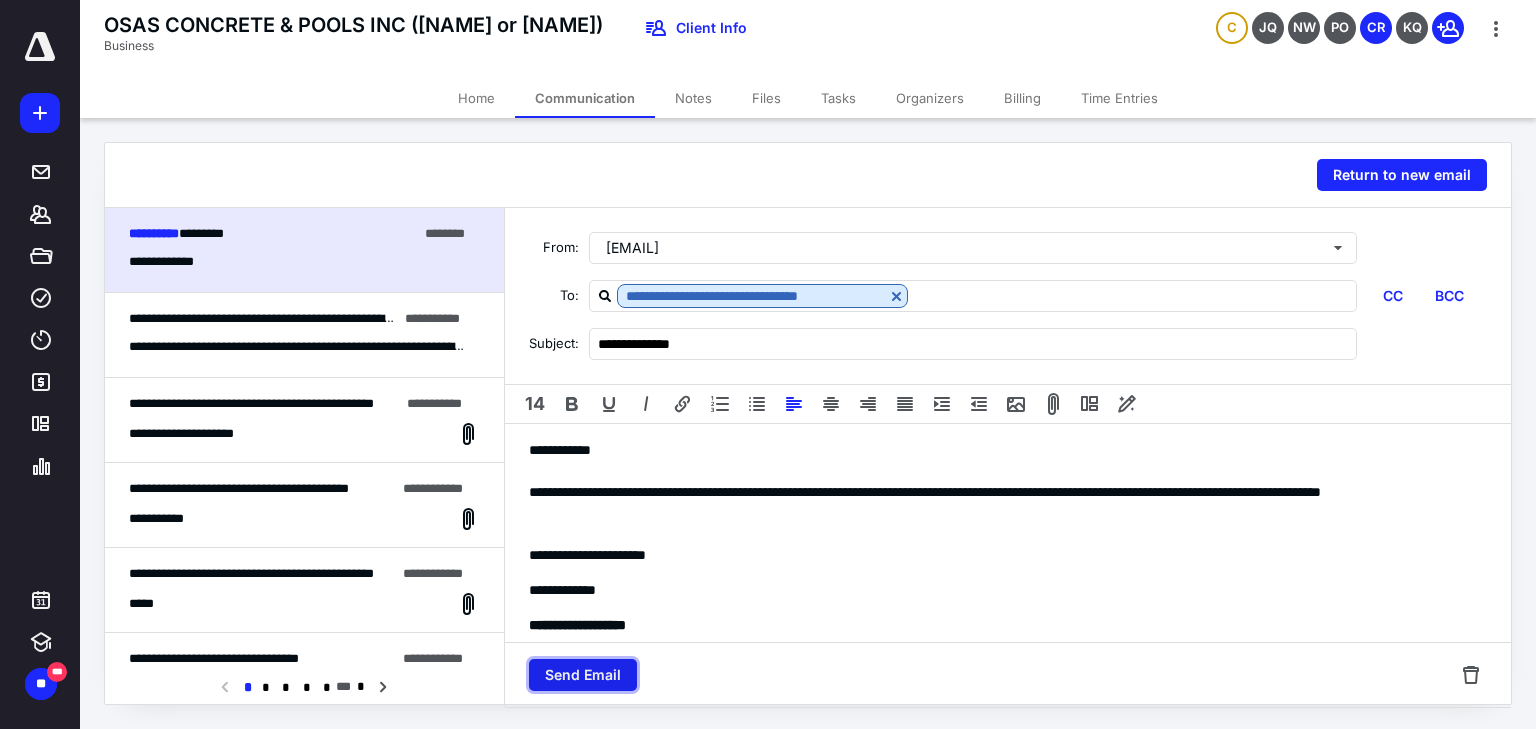 click on "Send Email" at bounding box center [583, 675] 